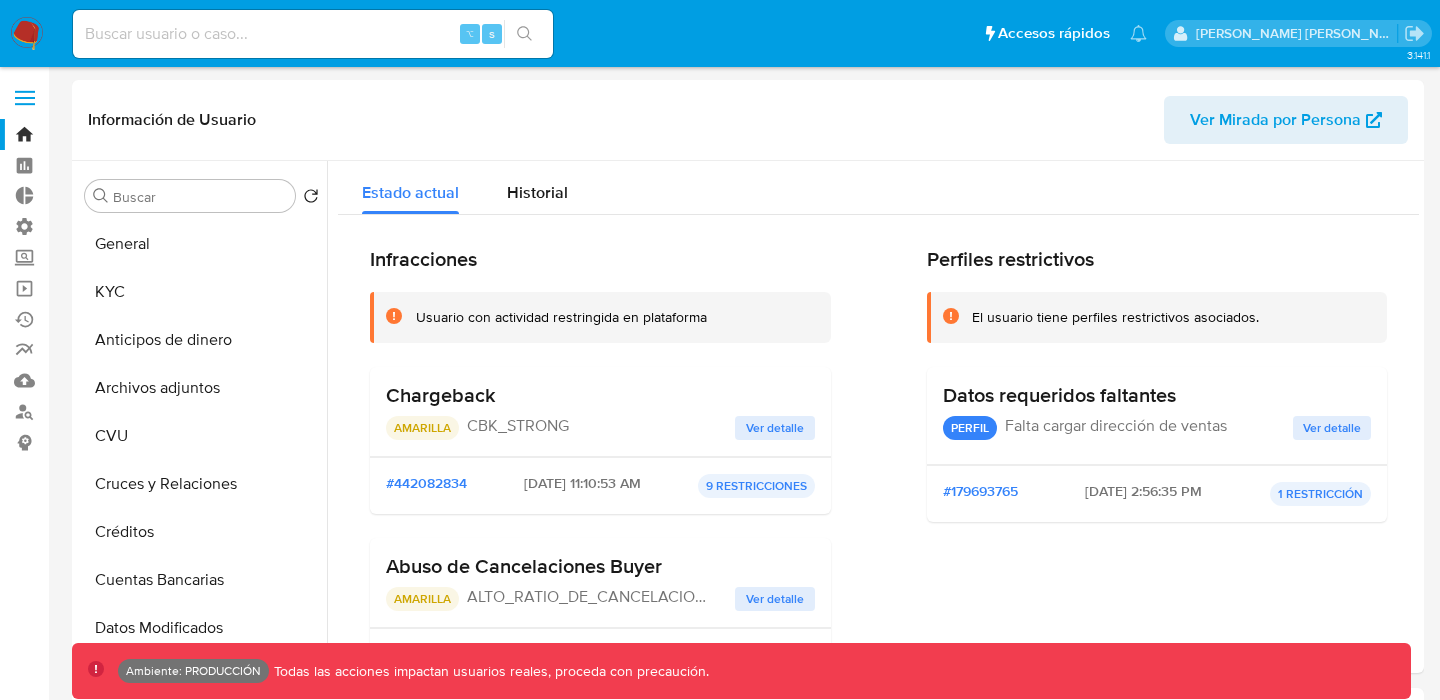 select on "10" 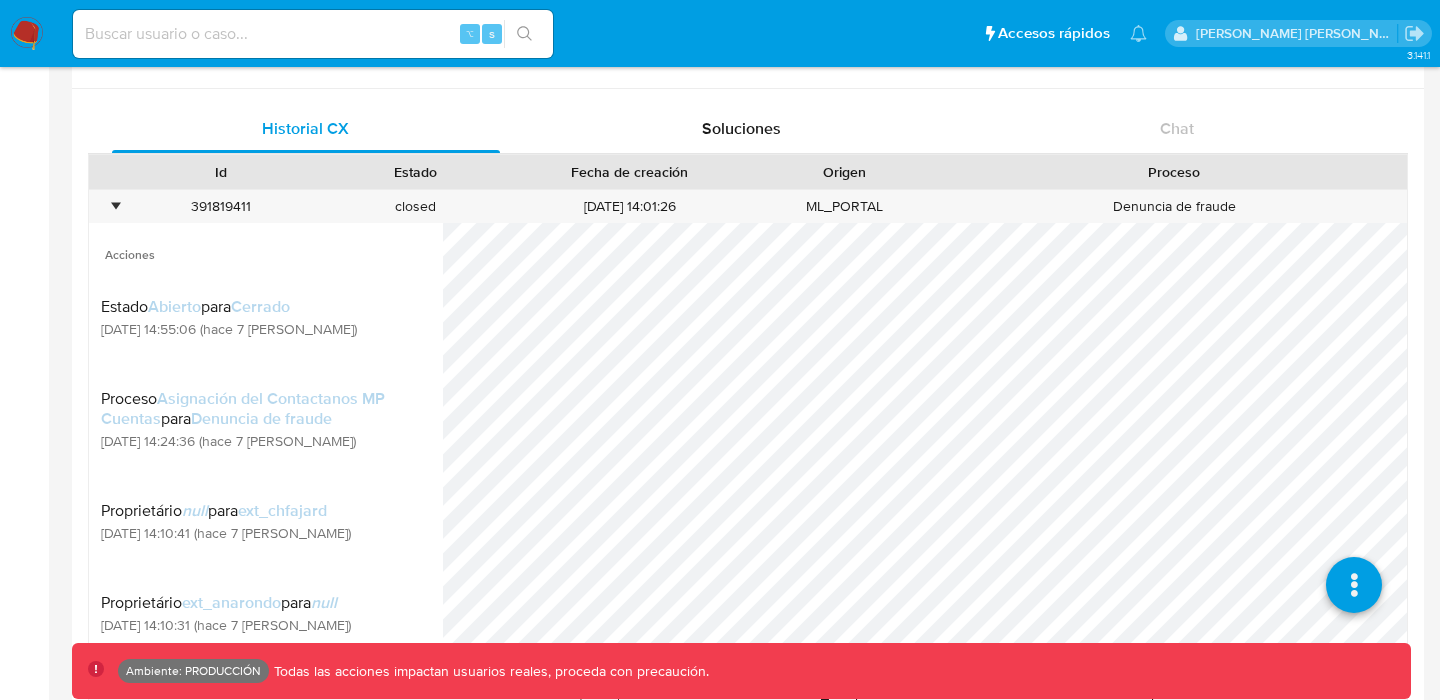 scroll, scrollTop: 824, scrollLeft: 0, axis: vertical 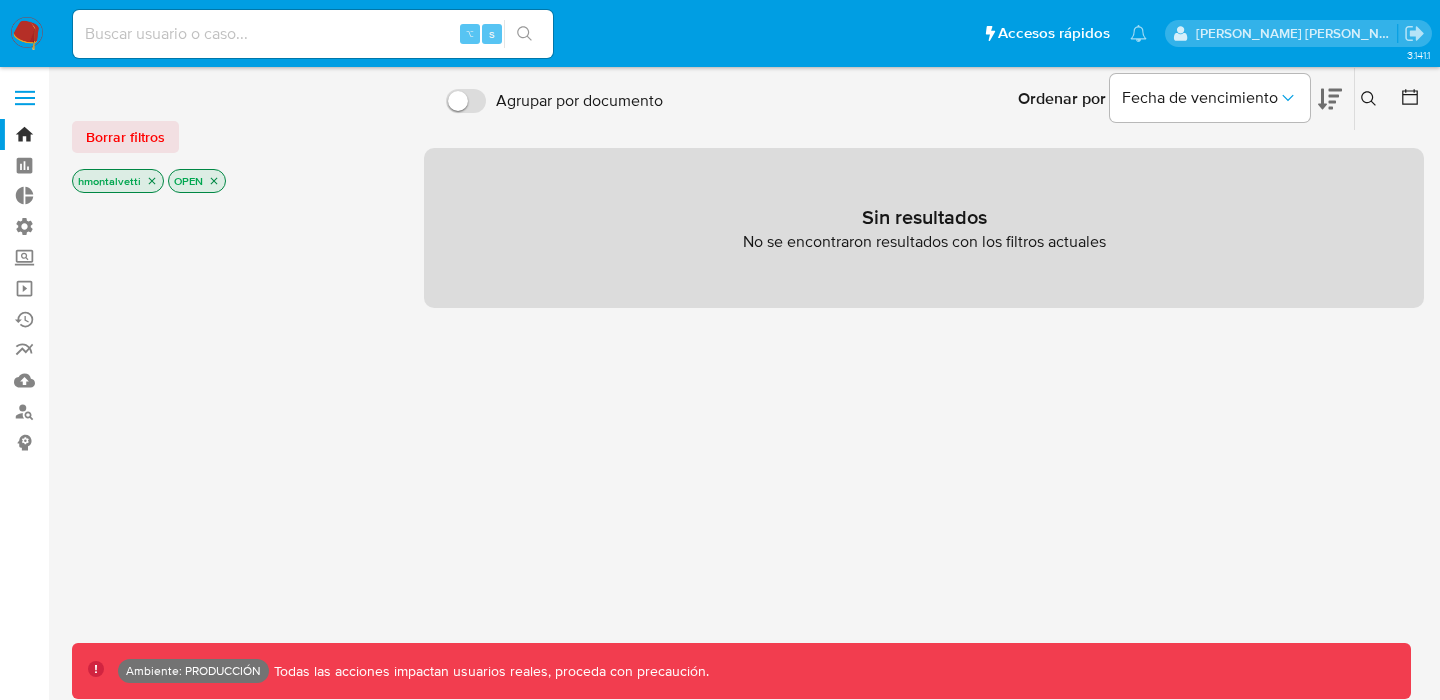 click at bounding box center (25, 98) 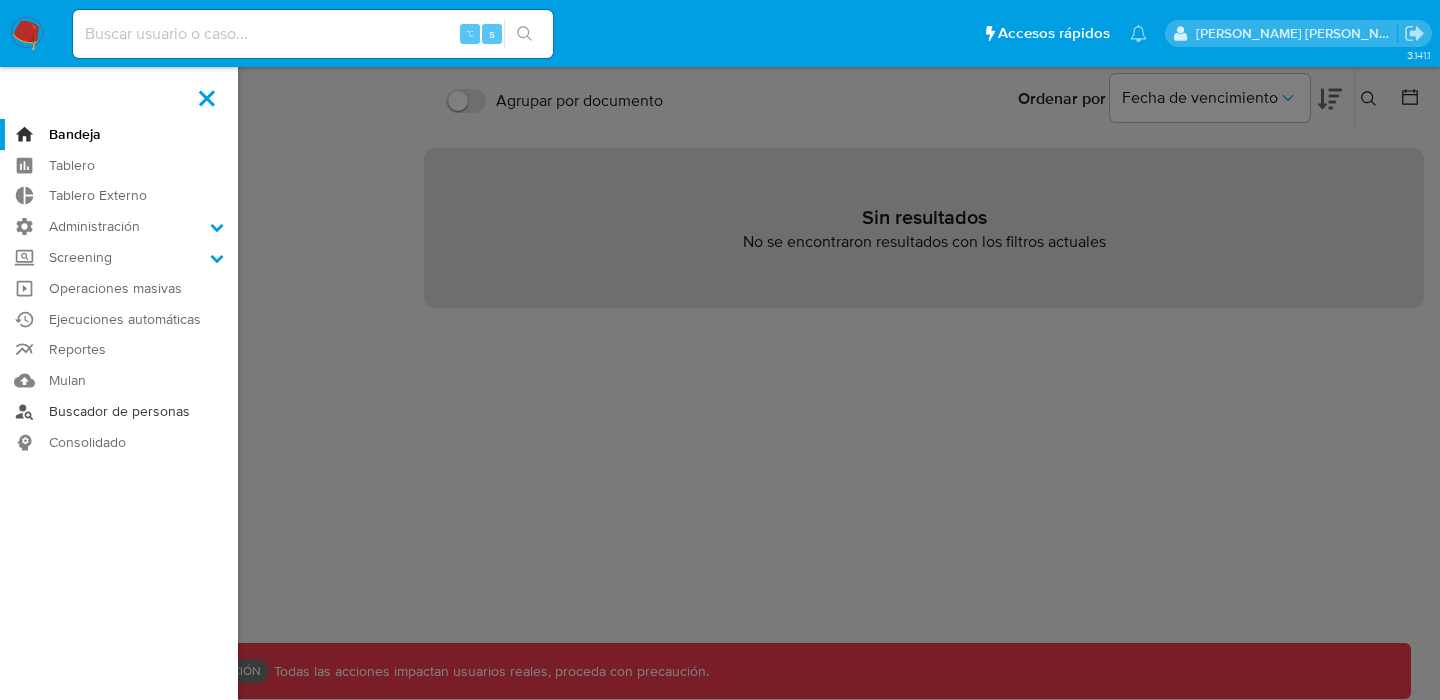 click on "Buscador de personas" at bounding box center (119, 411) 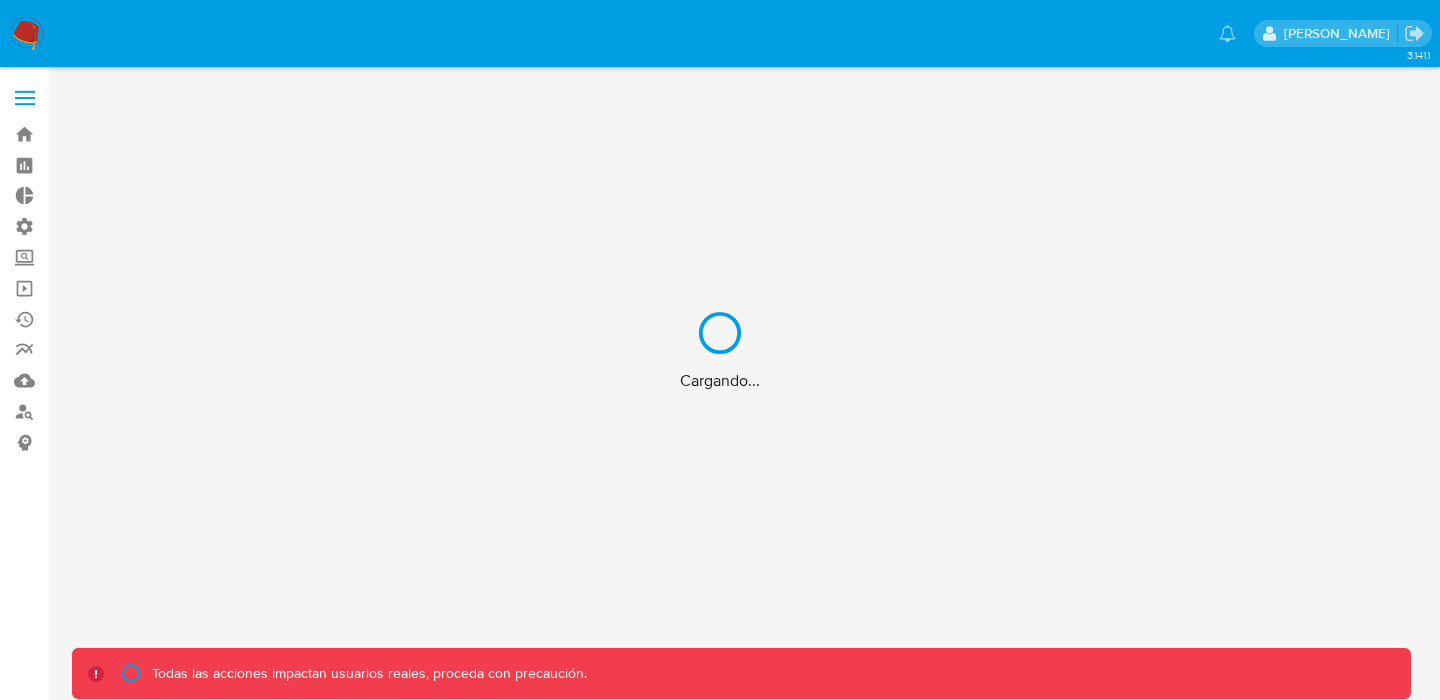 scroll, scrollTop: 0, scrollLeft: 0, axis: both 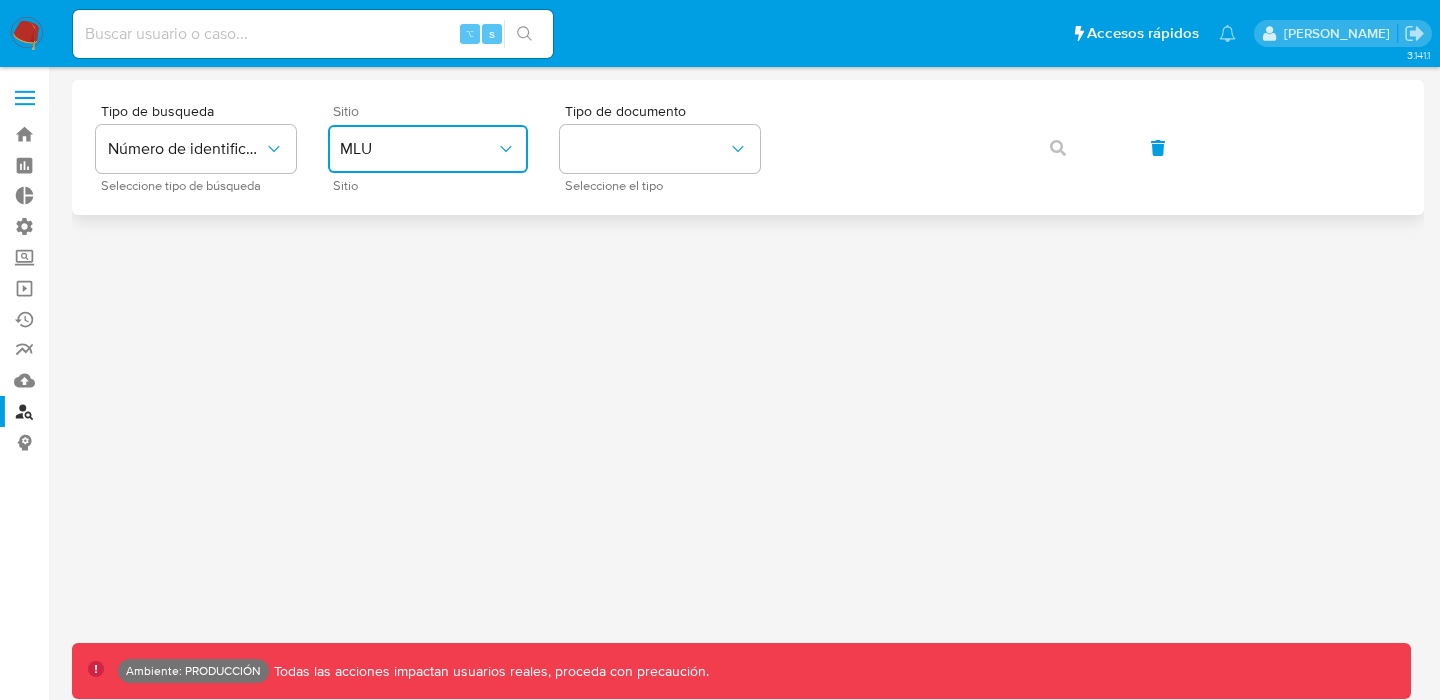 click on "MLU" at bounding box center (418, 149) 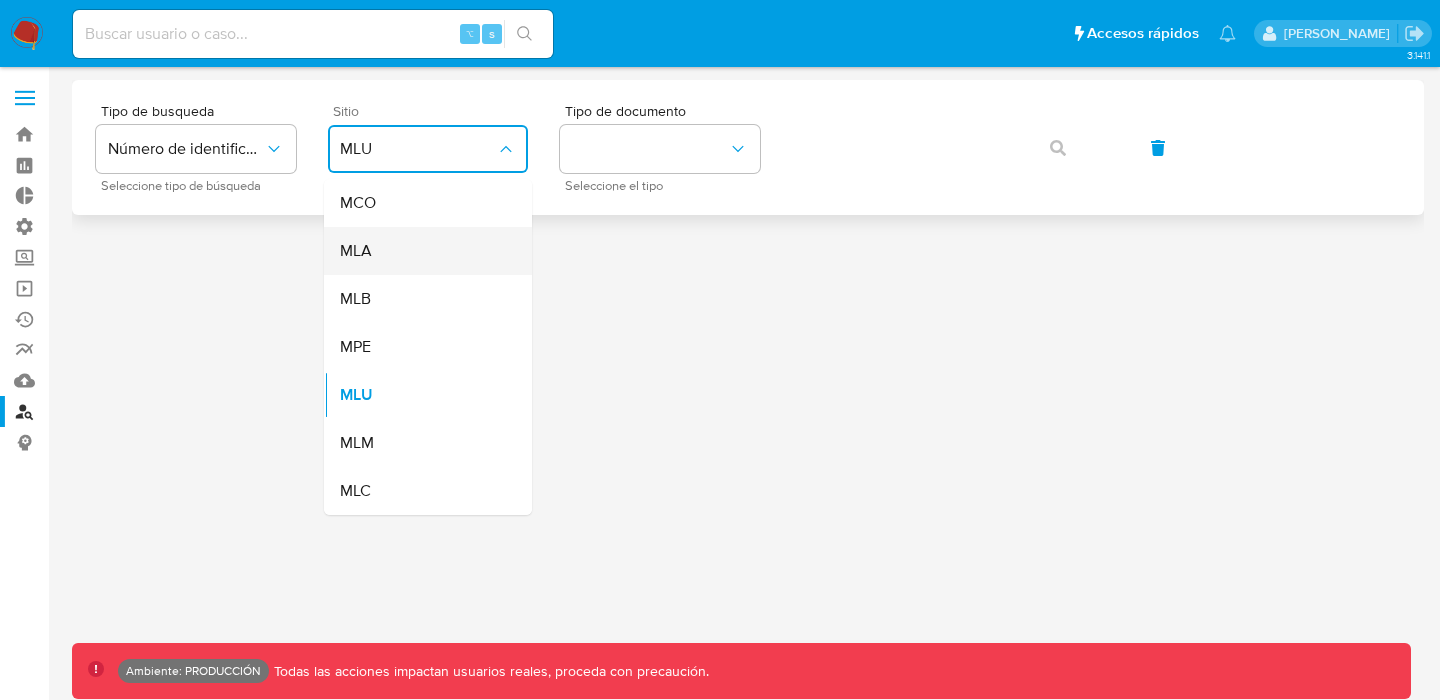 click on "MLA" at bounding box center [422, 251] 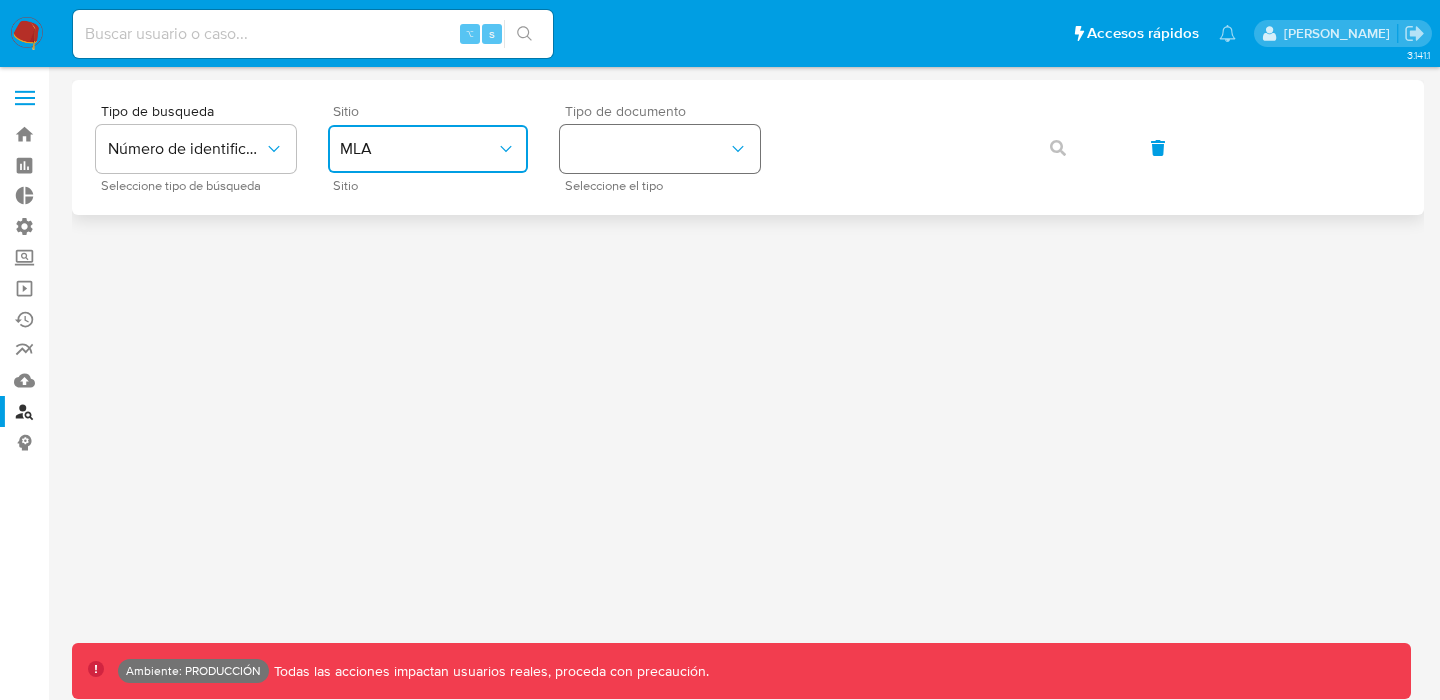 click at bounding box center (660, 149) 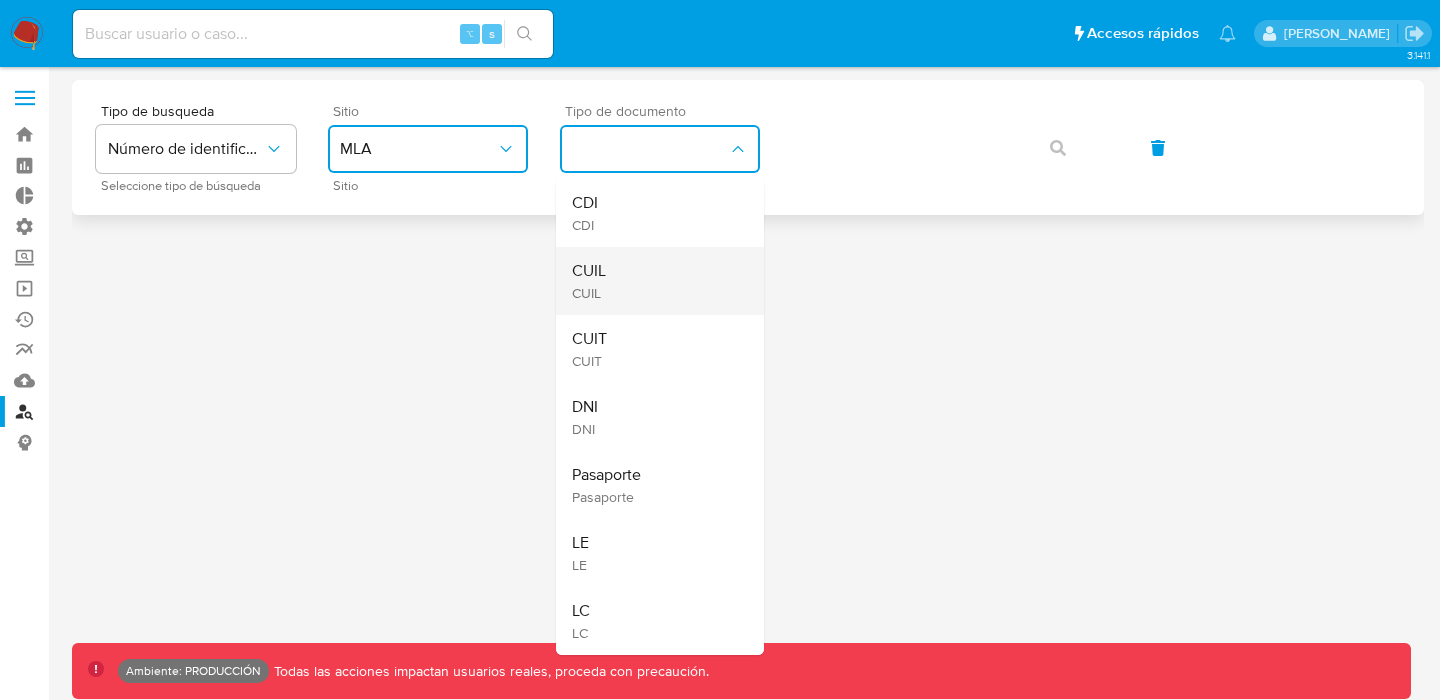 click on "CUIL CUIL" at bounding box center [654, 281] 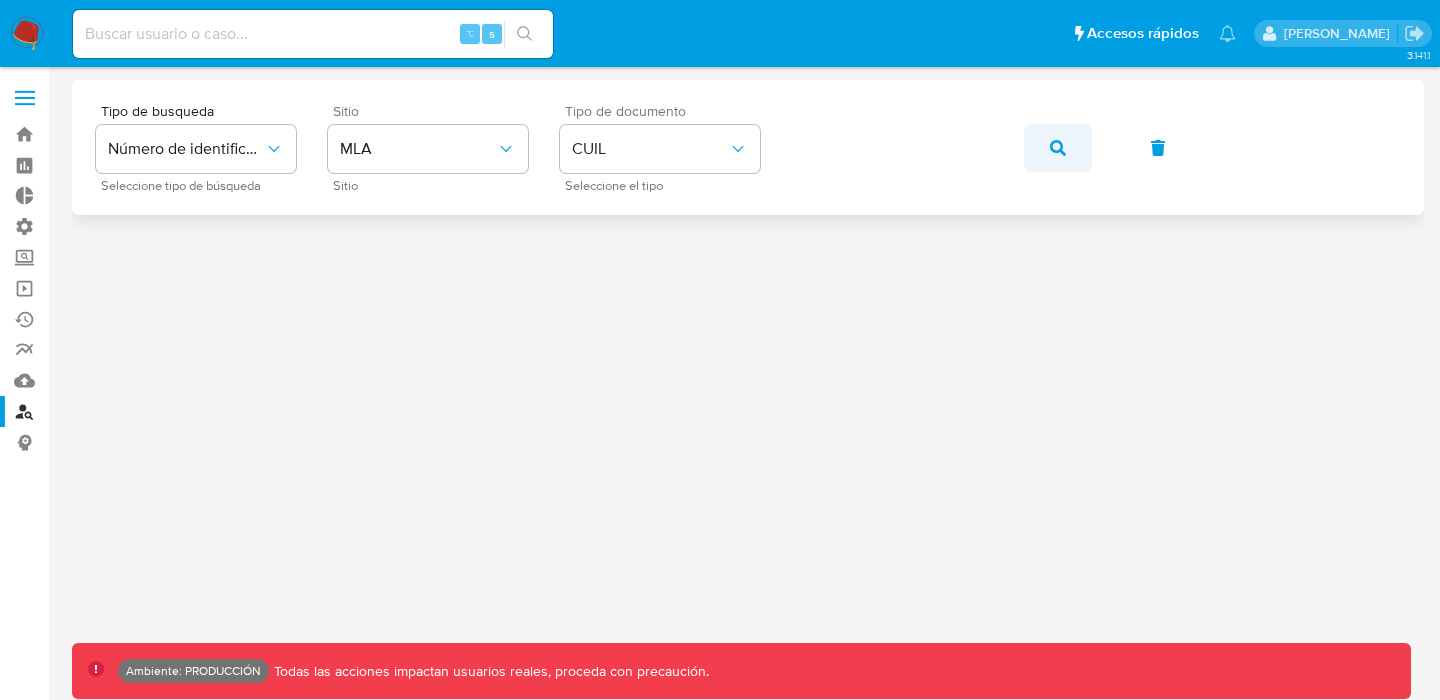 click 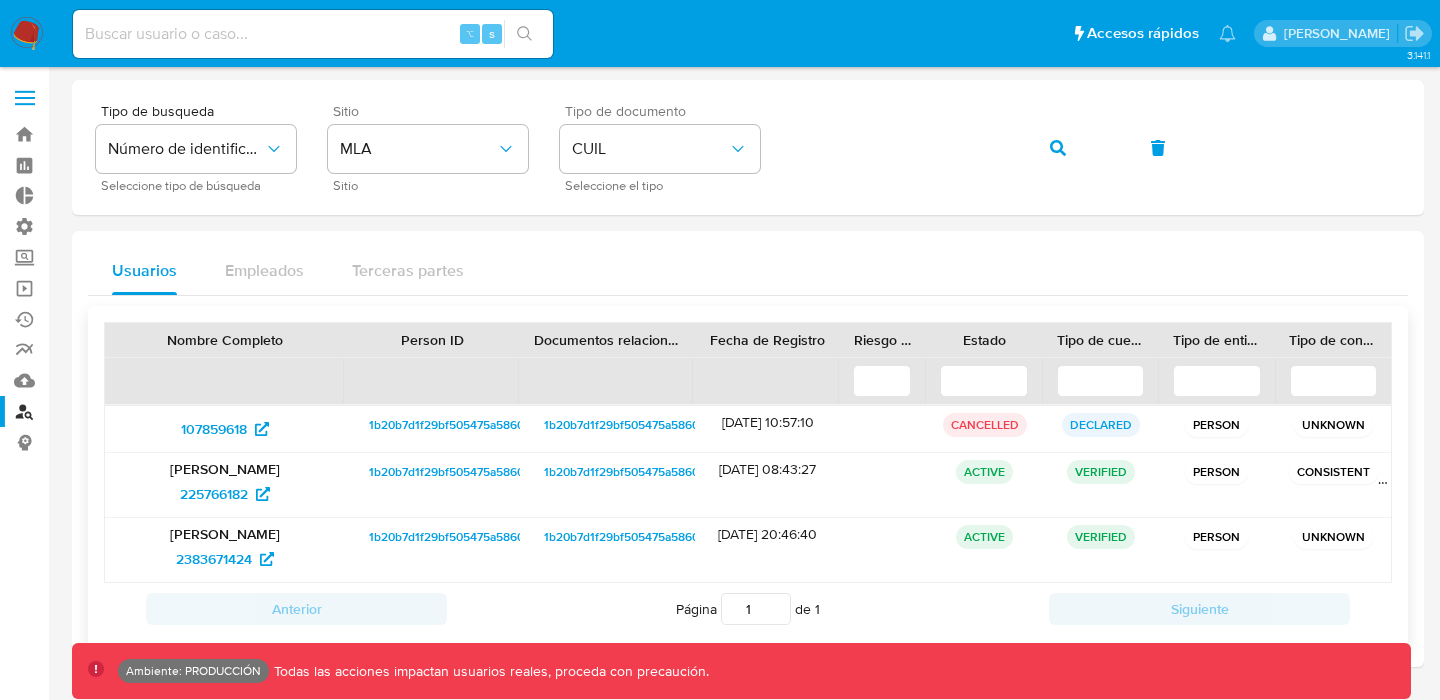 click on "1b20b7d1f29bf505475a586081bba43b" at bounding box center (473, 472) 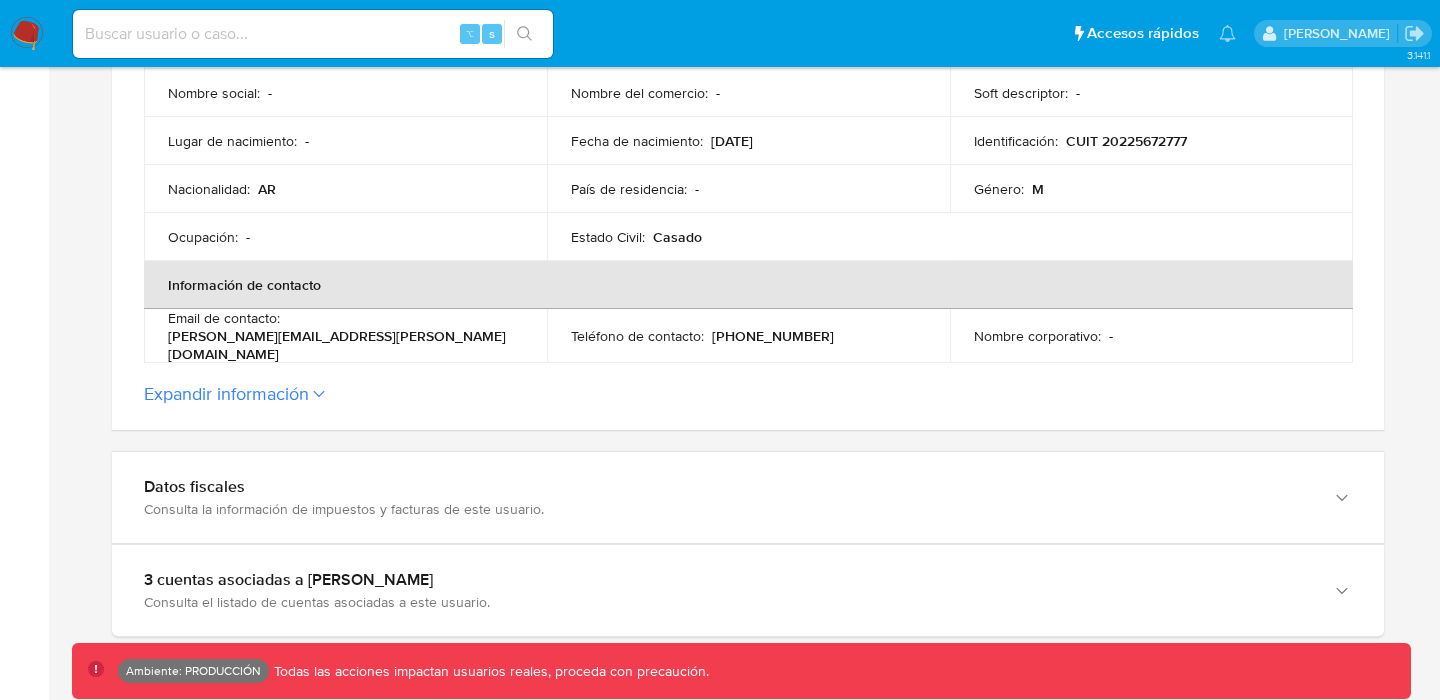 scroll, scrollTop: 553, scrollLeft: 0, axis: vertical 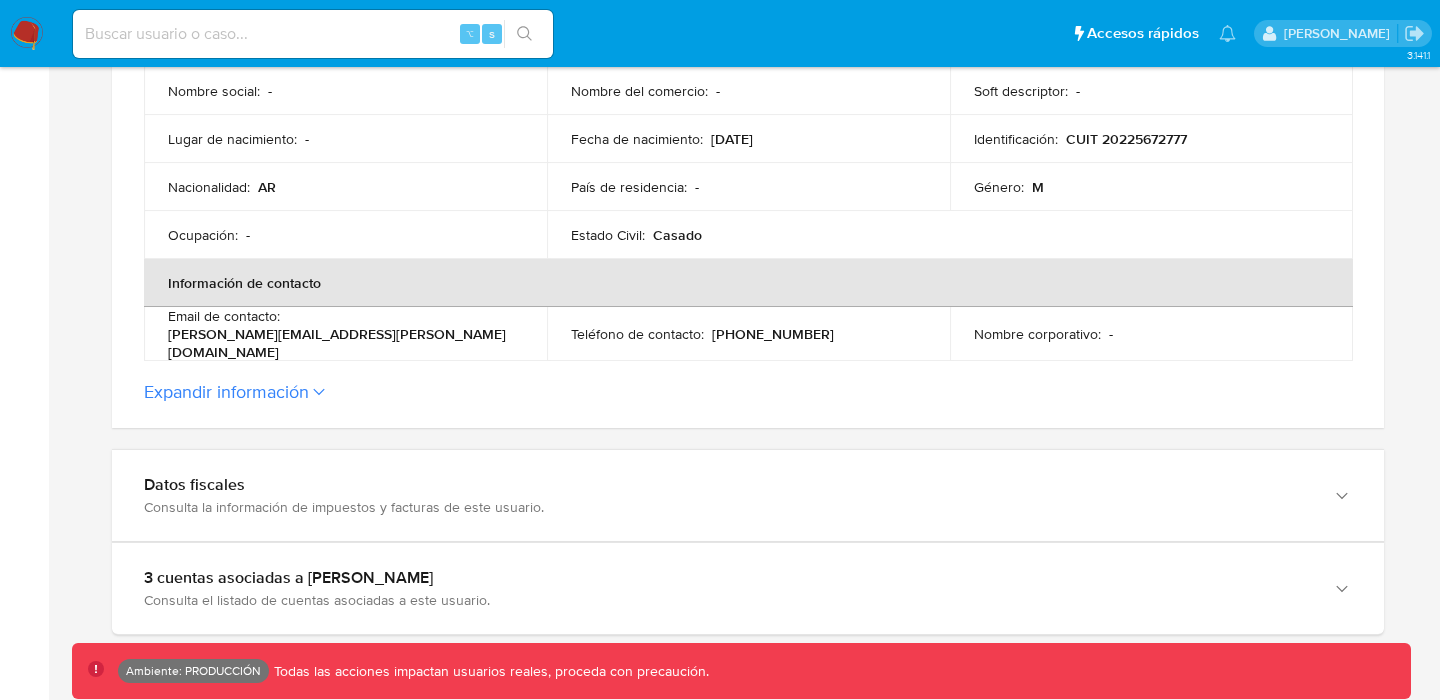 click on "Expandir información" at bounding box center (226, 392) 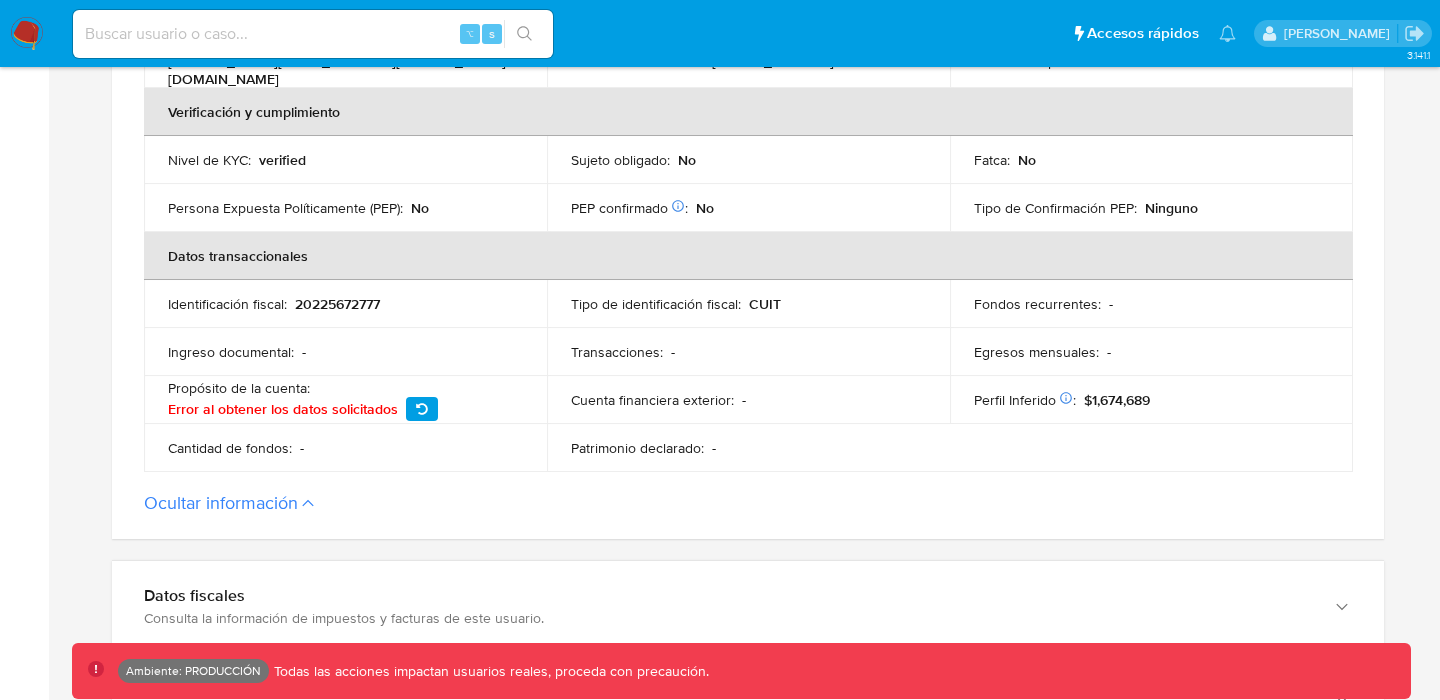 scroll, scrollTop: 828, scrollLeft: 0, axis: vertical 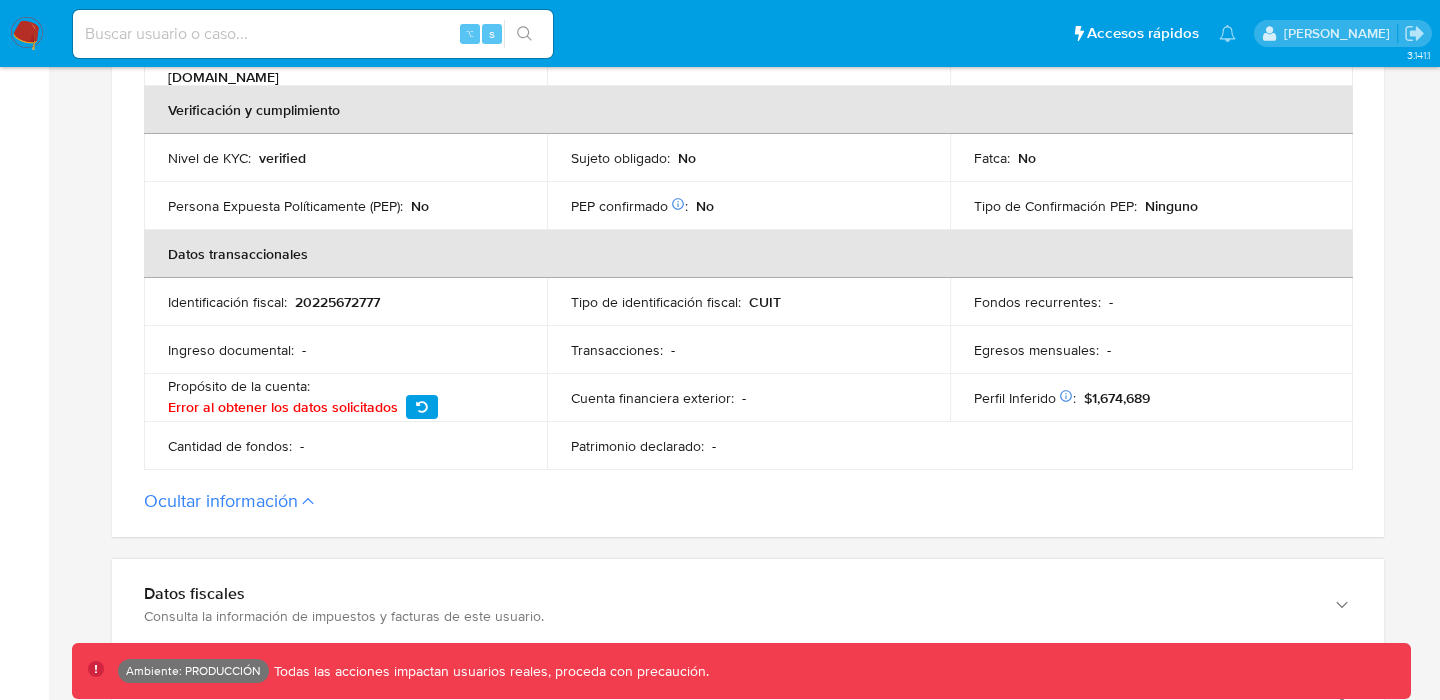 click on "20225672777" at bounding box center (337, 302) 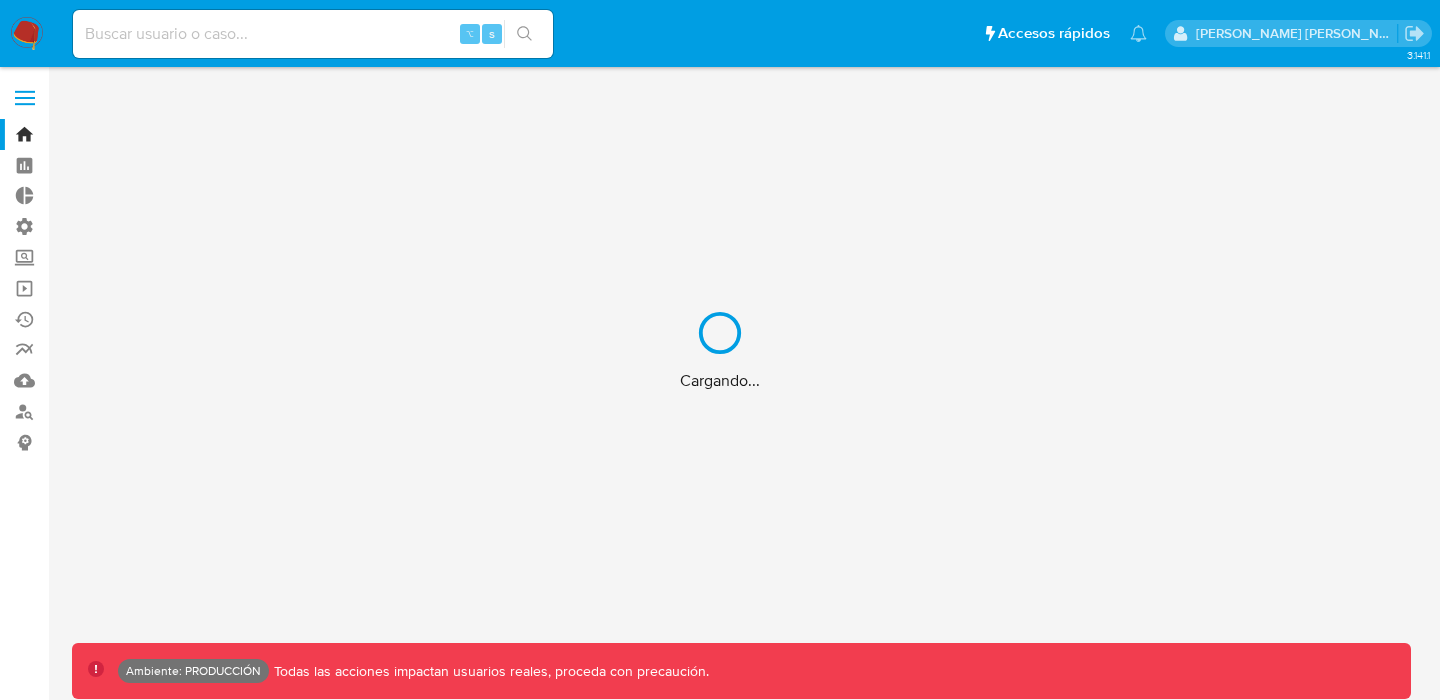 scroll, scrollTop: 0, scrollLeft: 0, axis: both 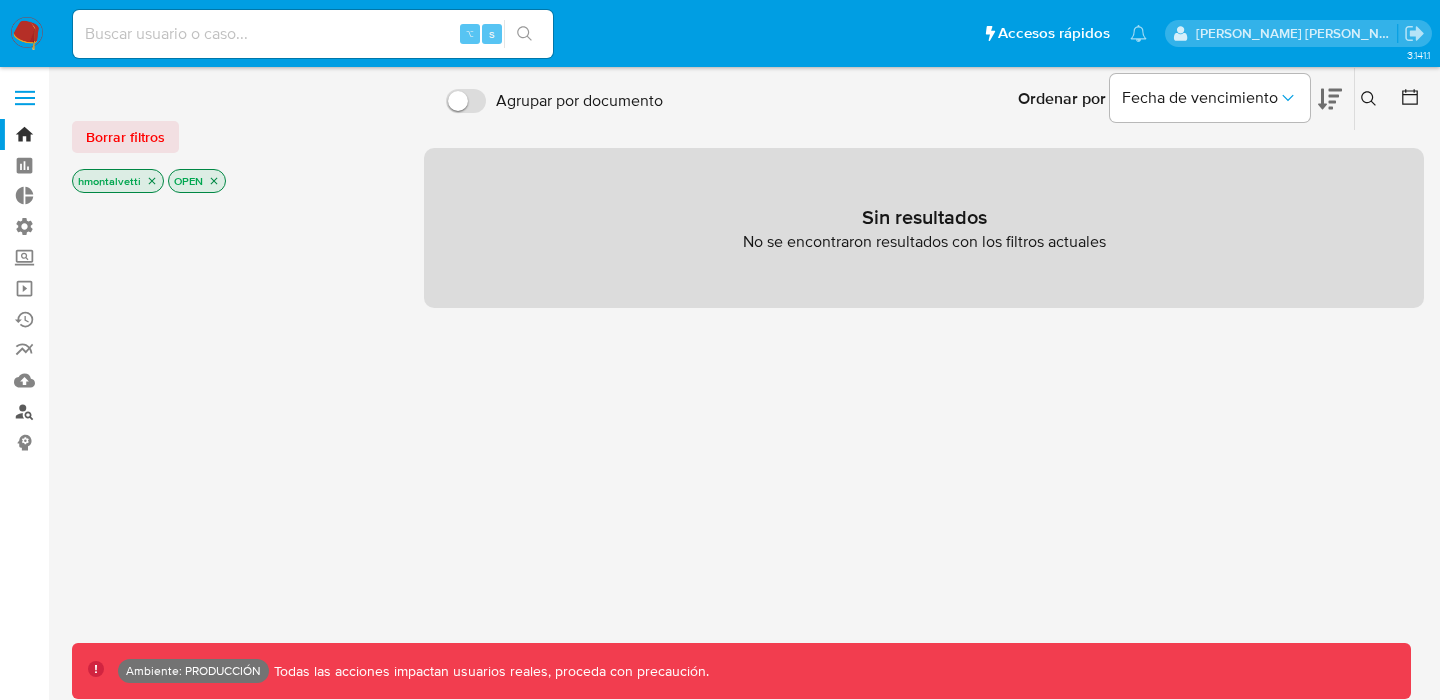 click on "Buscador de personas" at bounding box center (119, 411) 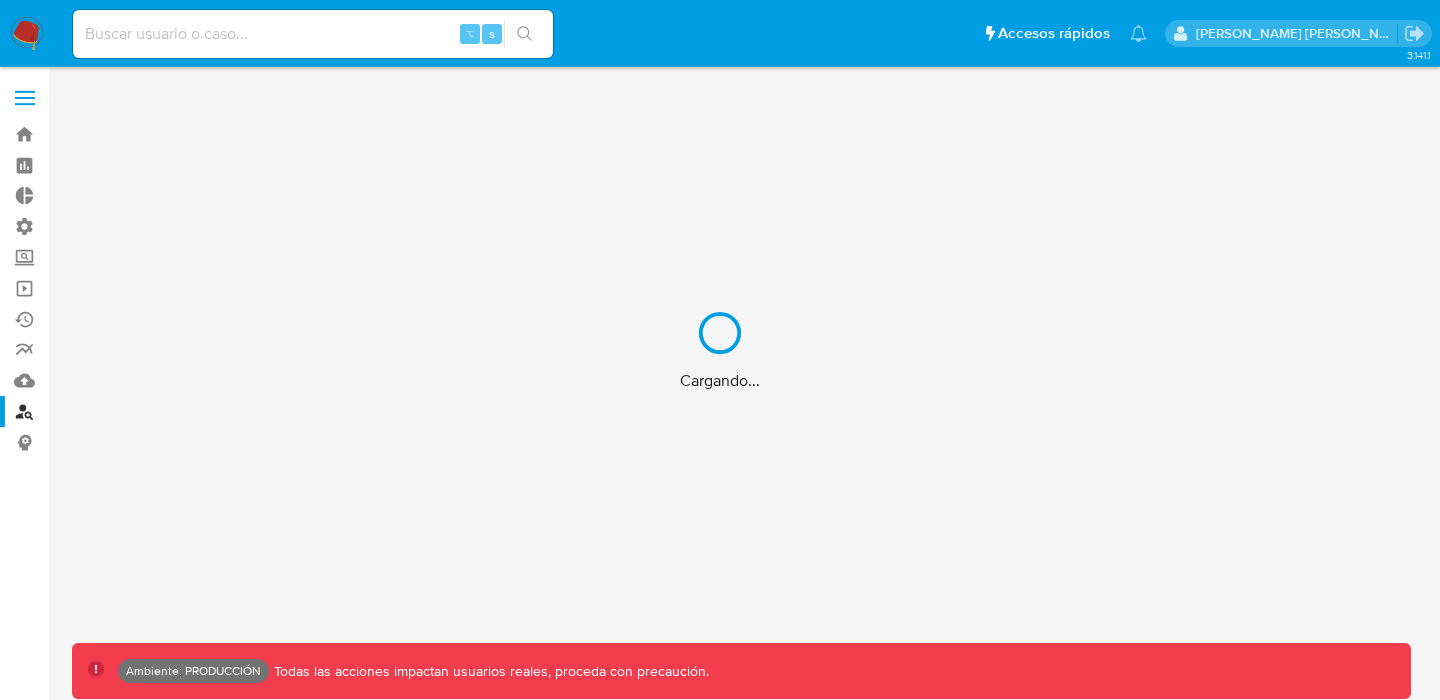 scroll, scrollTop: 0, scrollLeft: 0, axis: both 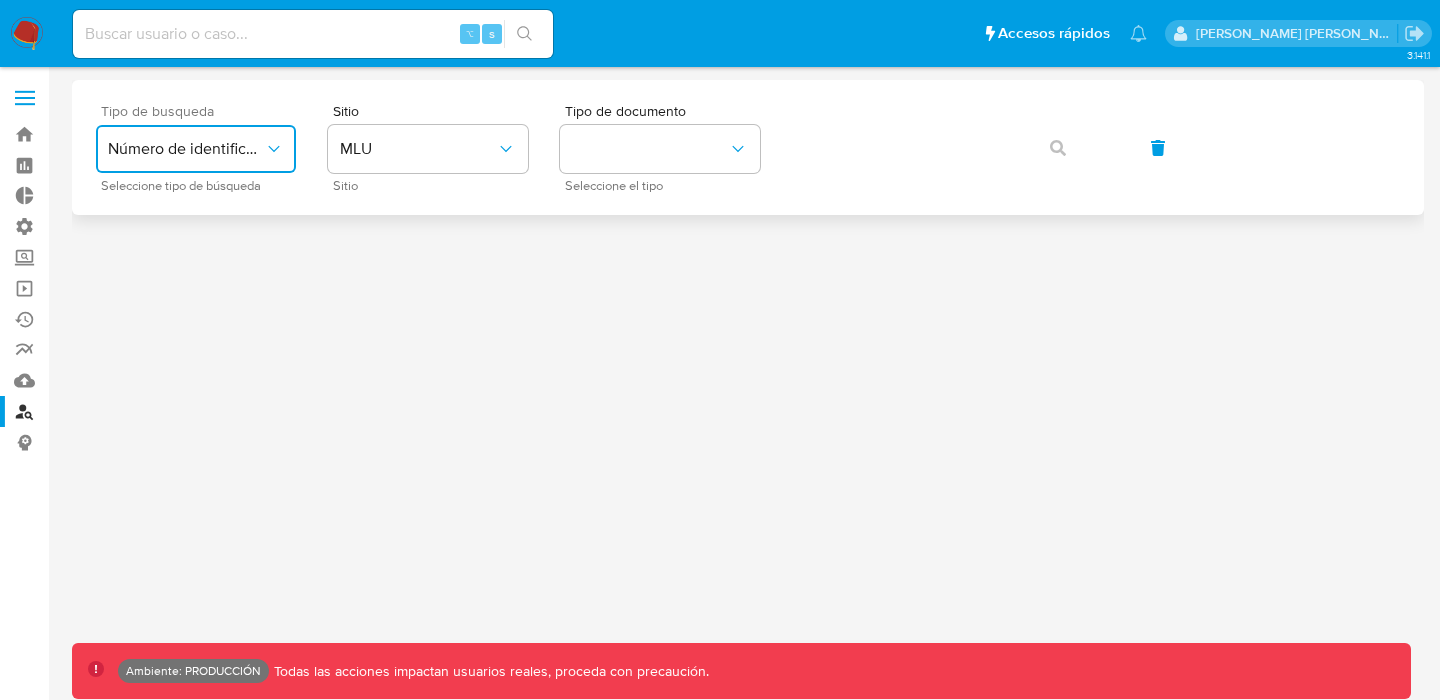 click on "Número de identificación" at bounding box center [186, 149] 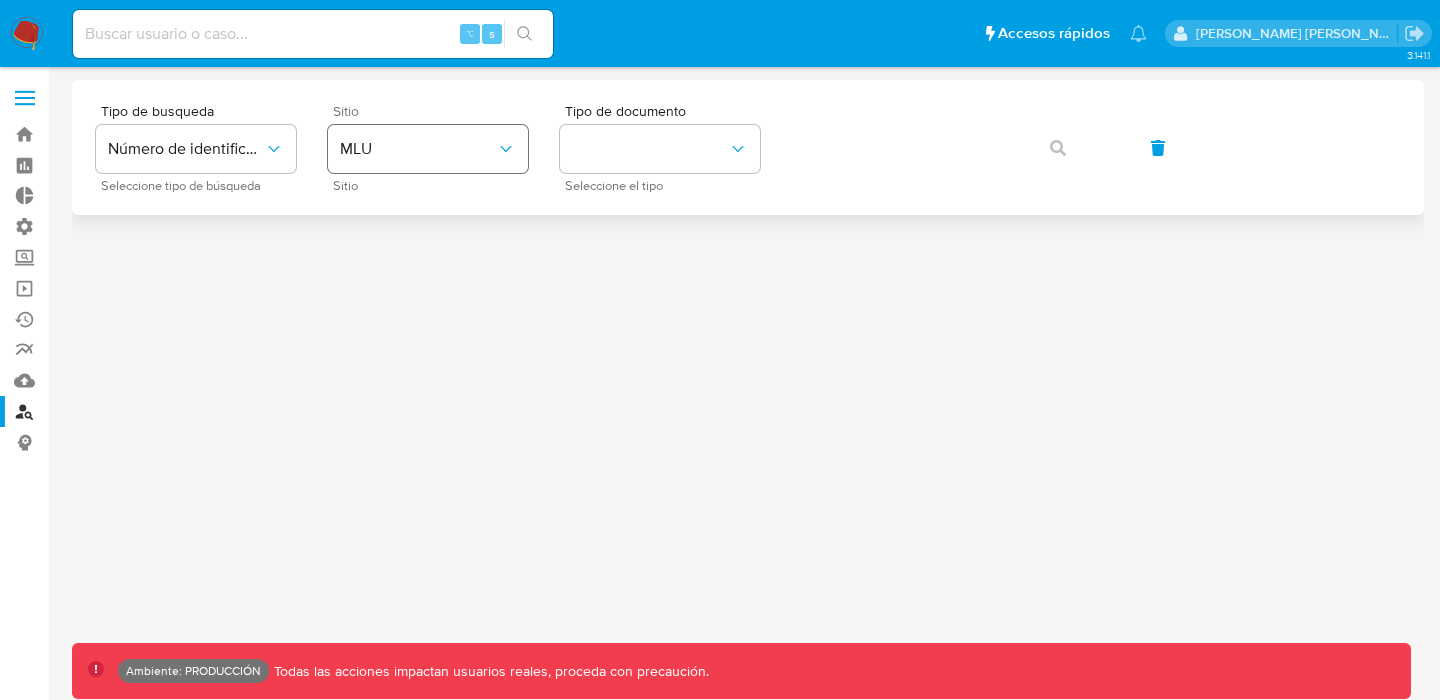 click on "MLU" at bounding box center (418, 149) 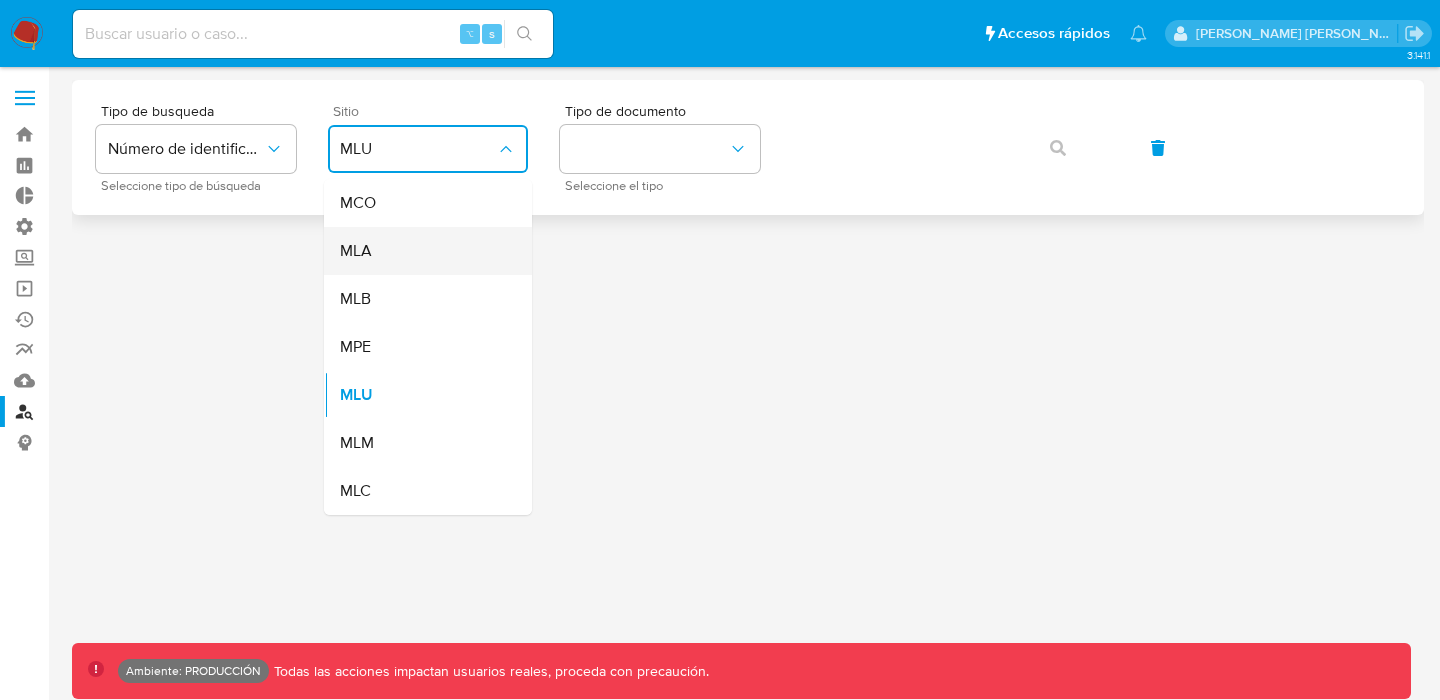 click on "MLA" at bounding box center [422, 251] 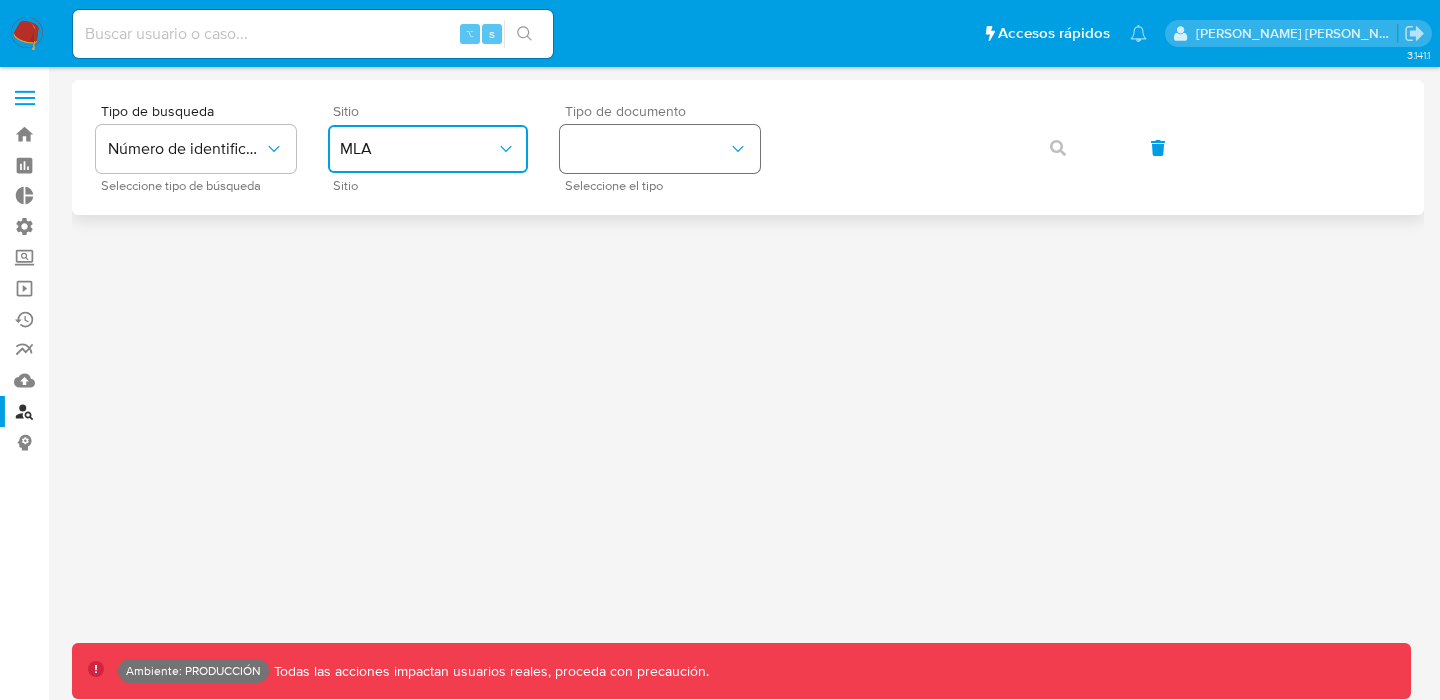 click at bounding box center (660, 149) 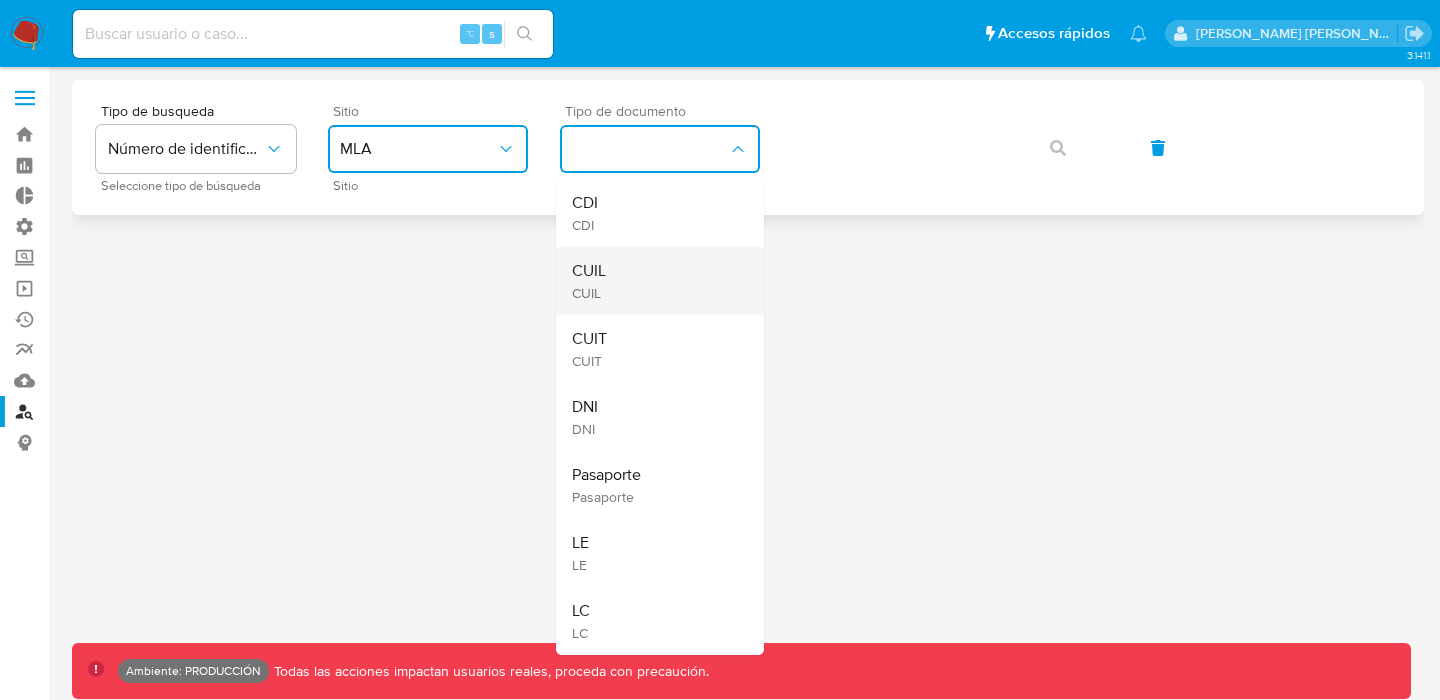 click on "CUIL CUIL" at bounding box center (654, 281) 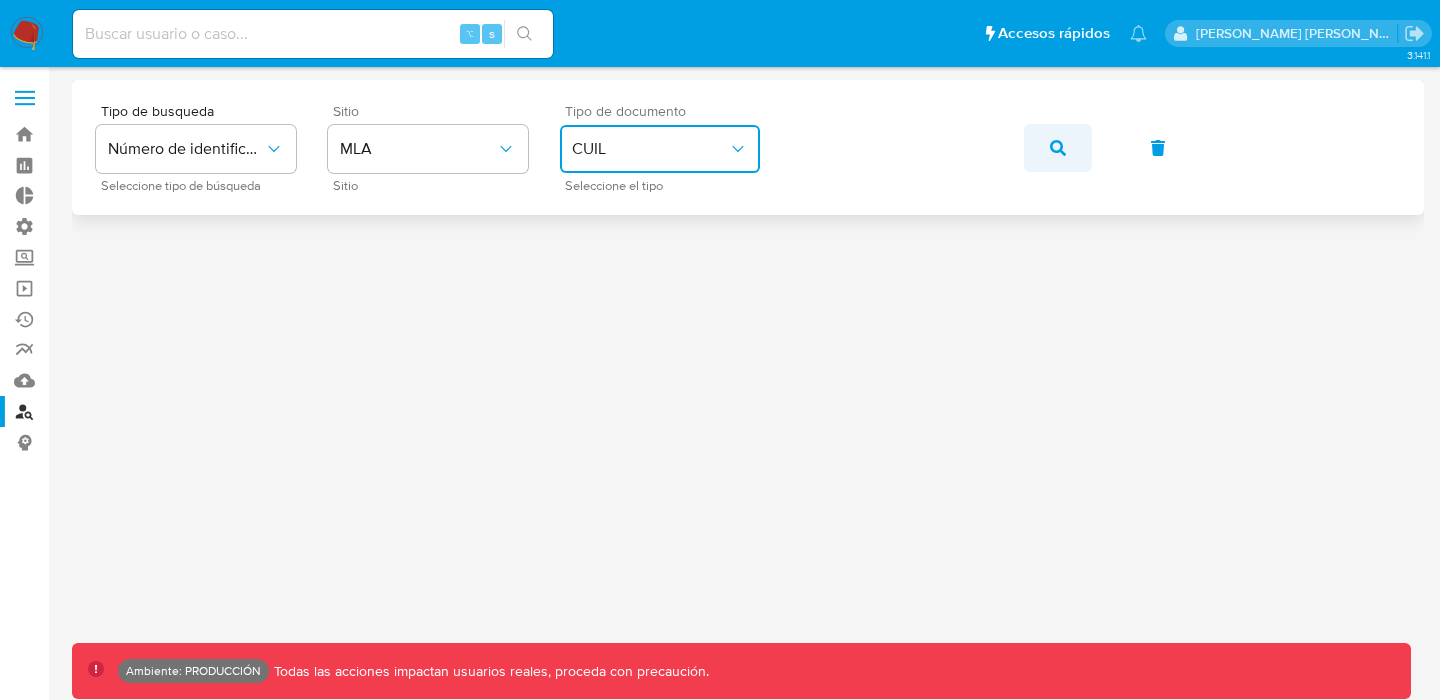 click at bounding box center [1058, 148] 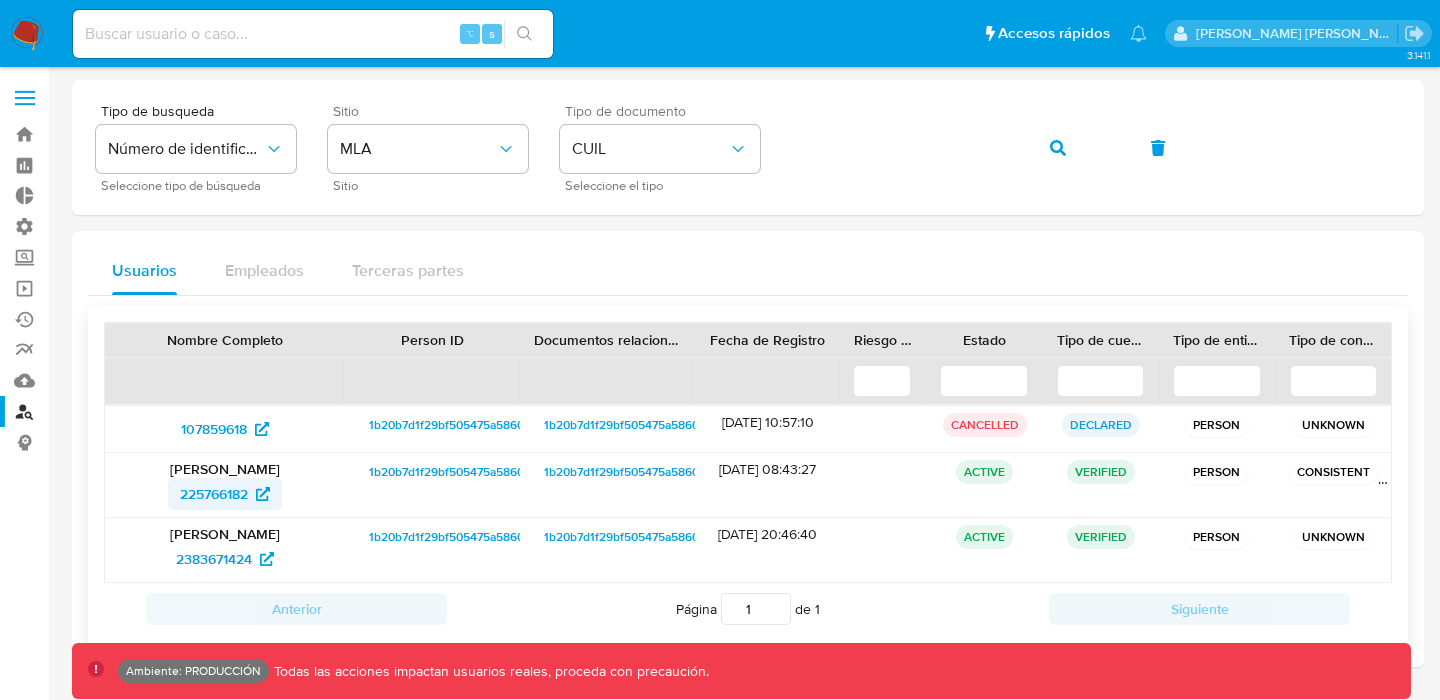 click on "225766182" at bounding box center (214, 494) 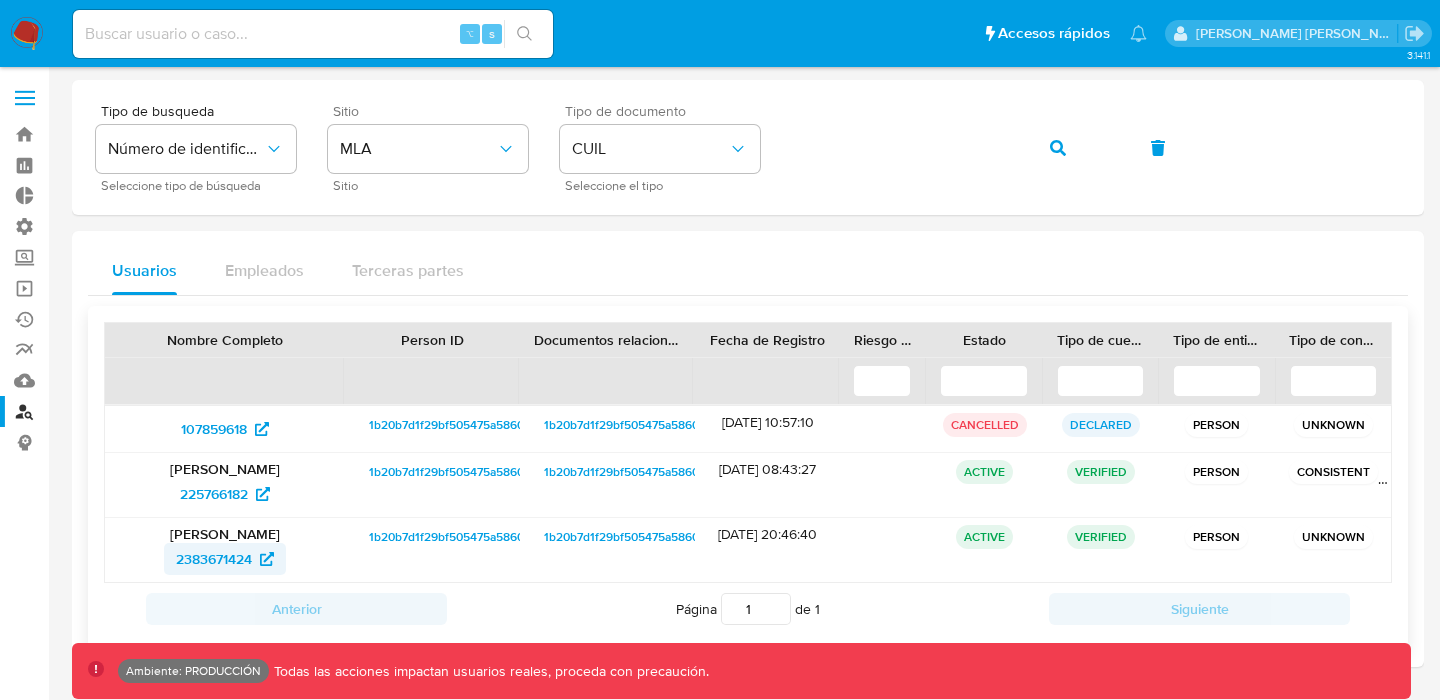 click on "2383671424" at bounding box center [214, 559] 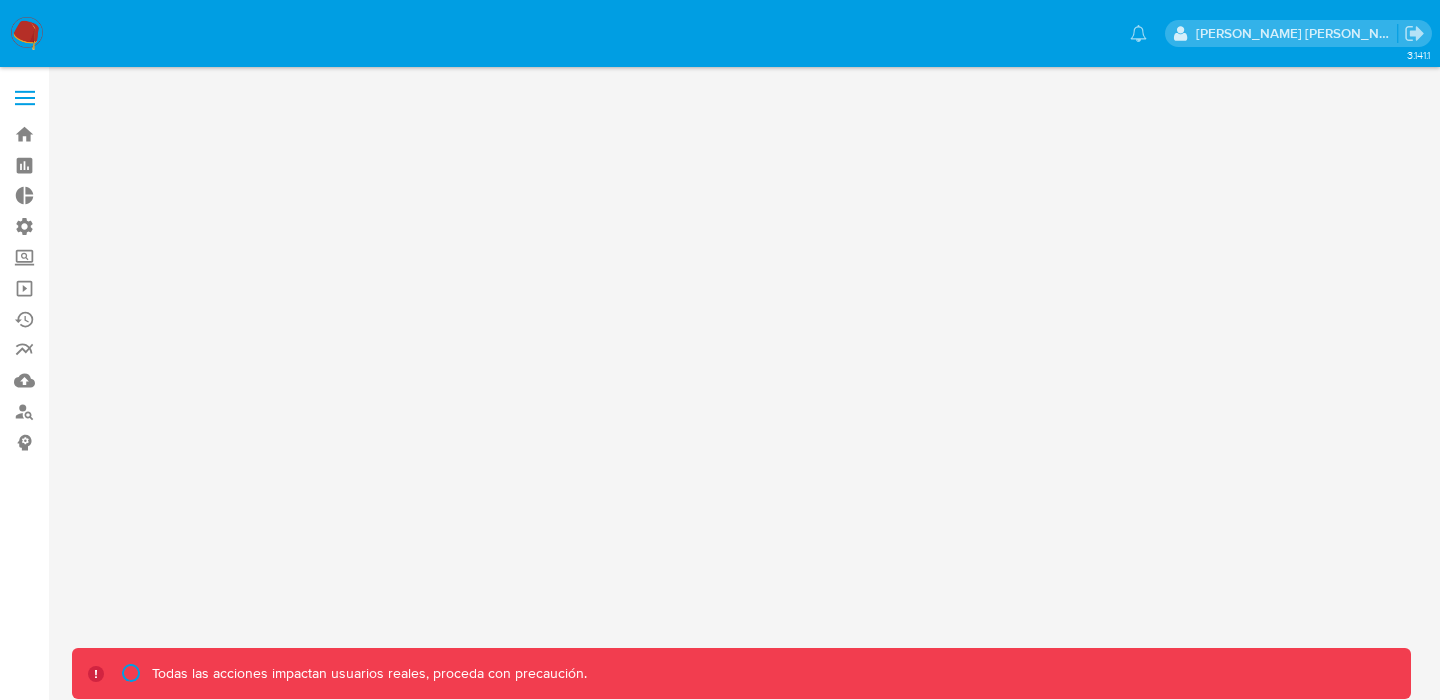 scroll, scrollTop: 0, scrollLeft: 0, axis: both 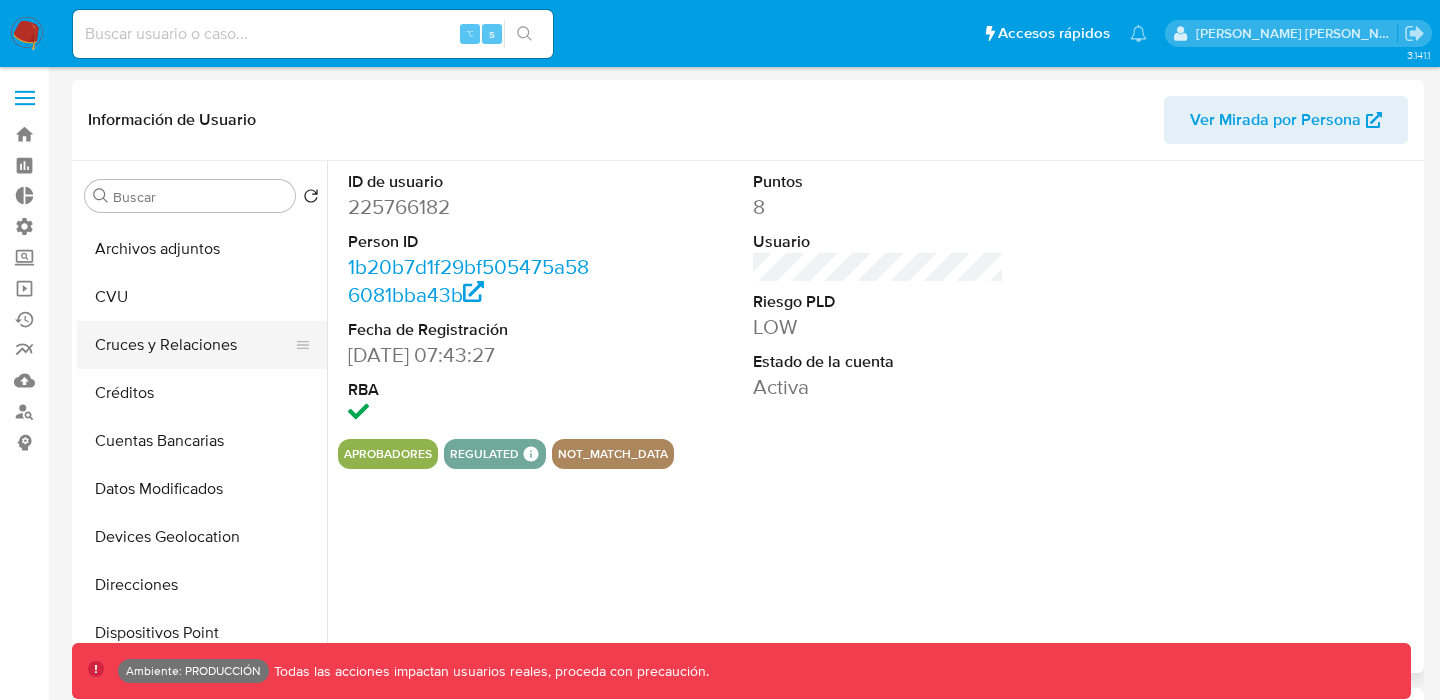 select on "10" 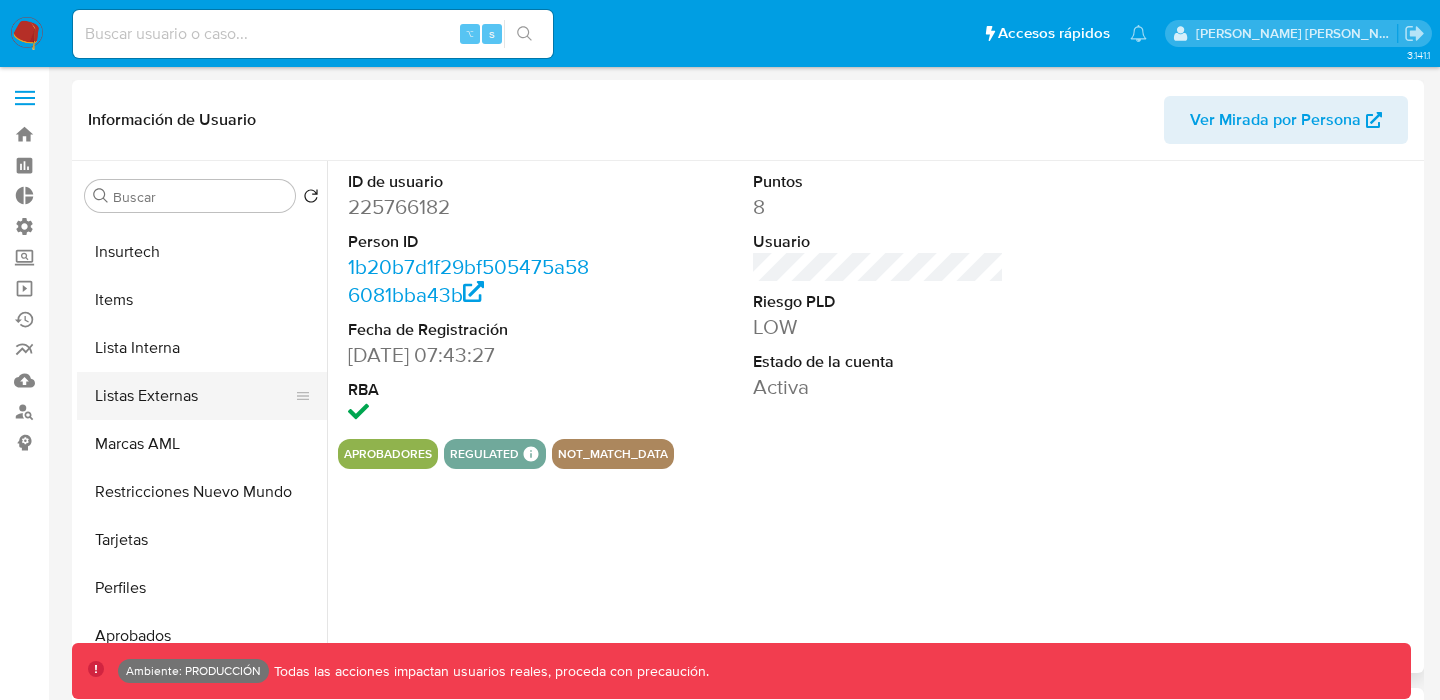 scroll, scrollTop: 921, scrollLeft: 0, axis: vertical 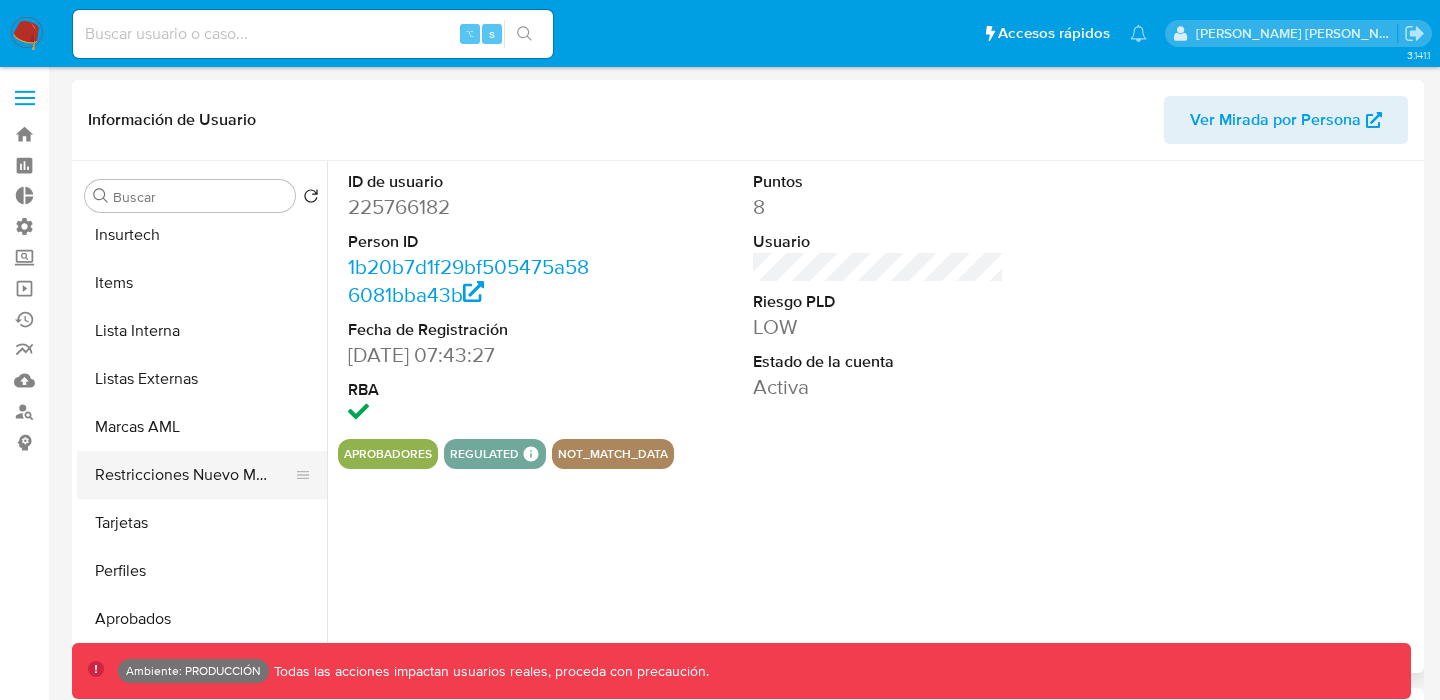 click on "Restricciones Nuevo Mundo" at bounding box center (194, 475) 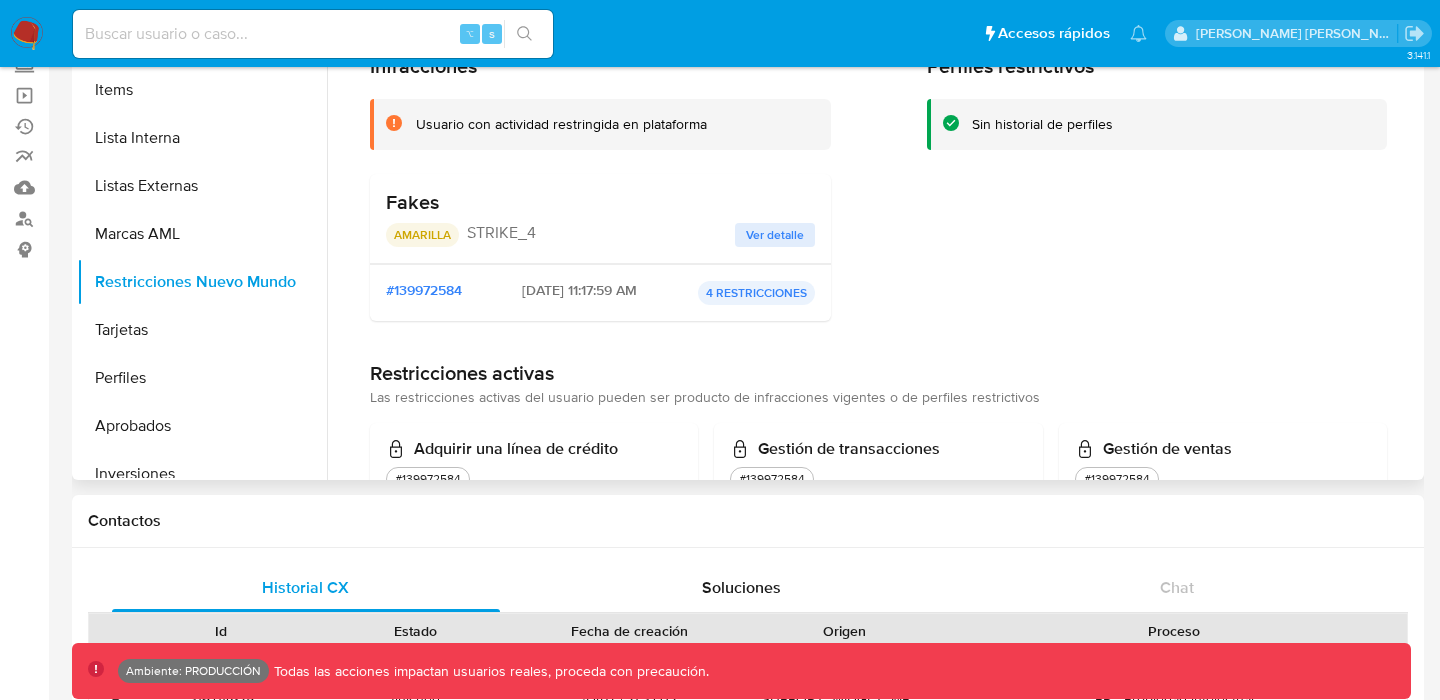 scroll, scrollTop: 194, scrollLeft: 0, axis: vertical 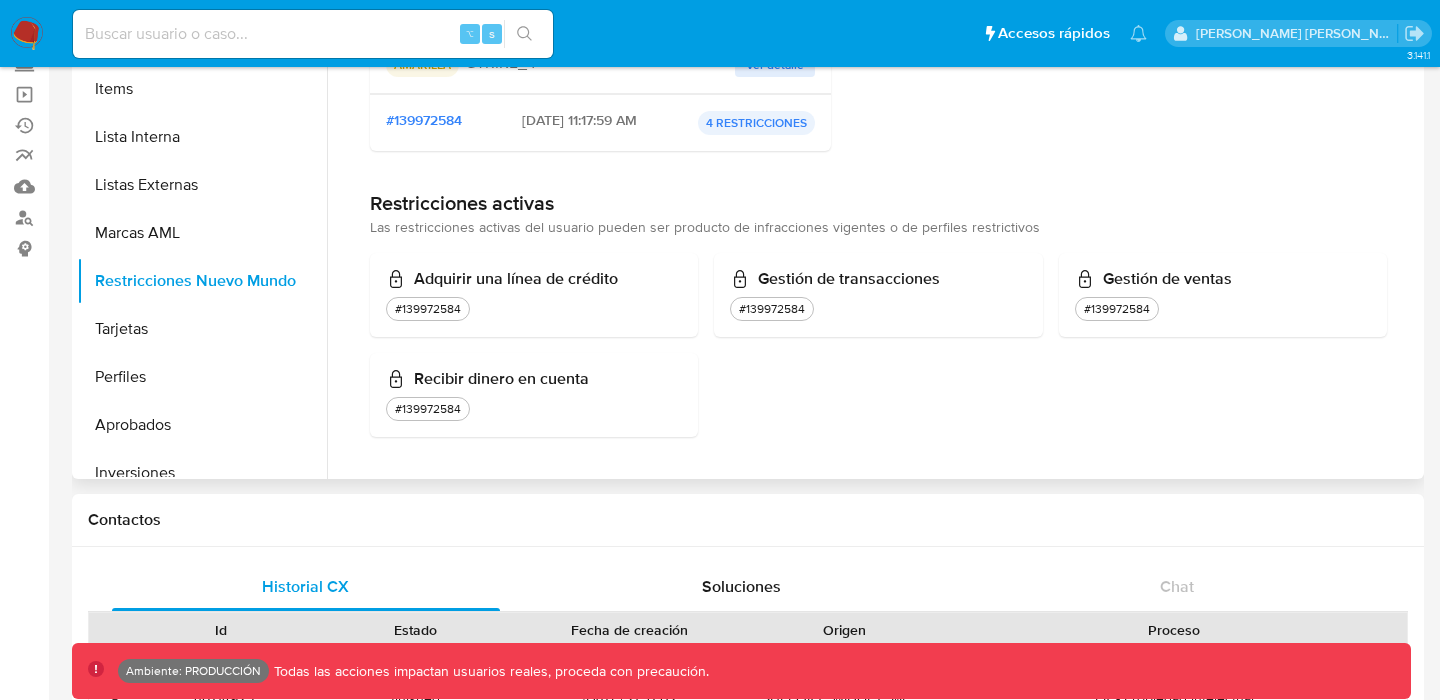 click on "4 RESTRICCIONES" at bounding box center [756, 123] 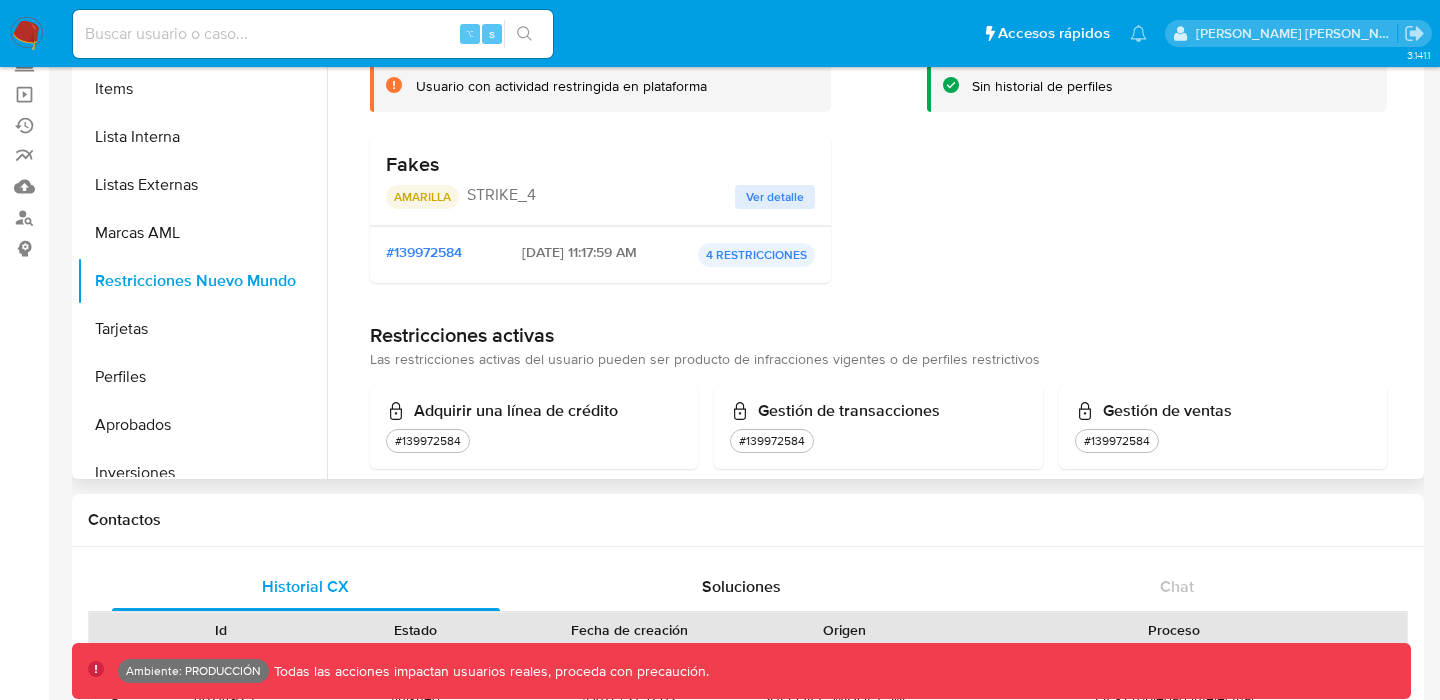 scroll, scrollTop: 36, scrollLeft: 0, axis: vertical 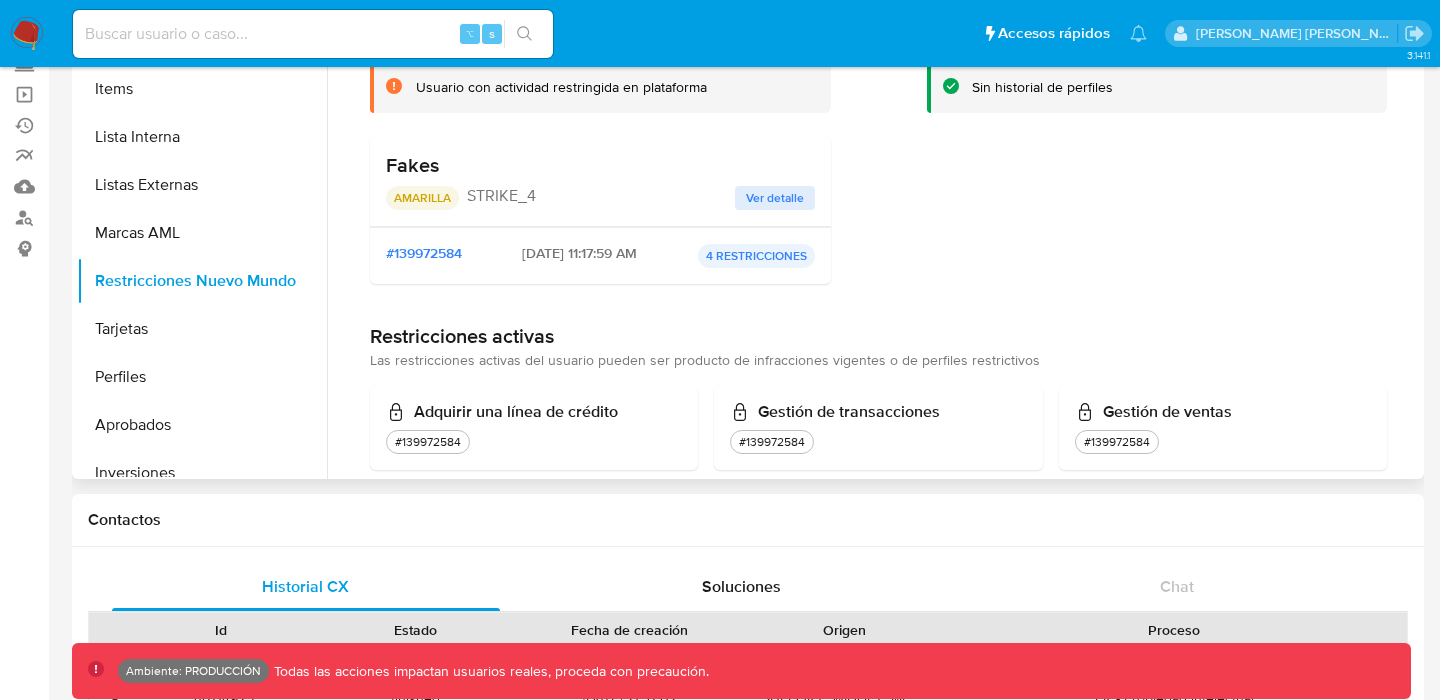 click on "Ver detalle" at bounding box center (775, 198) 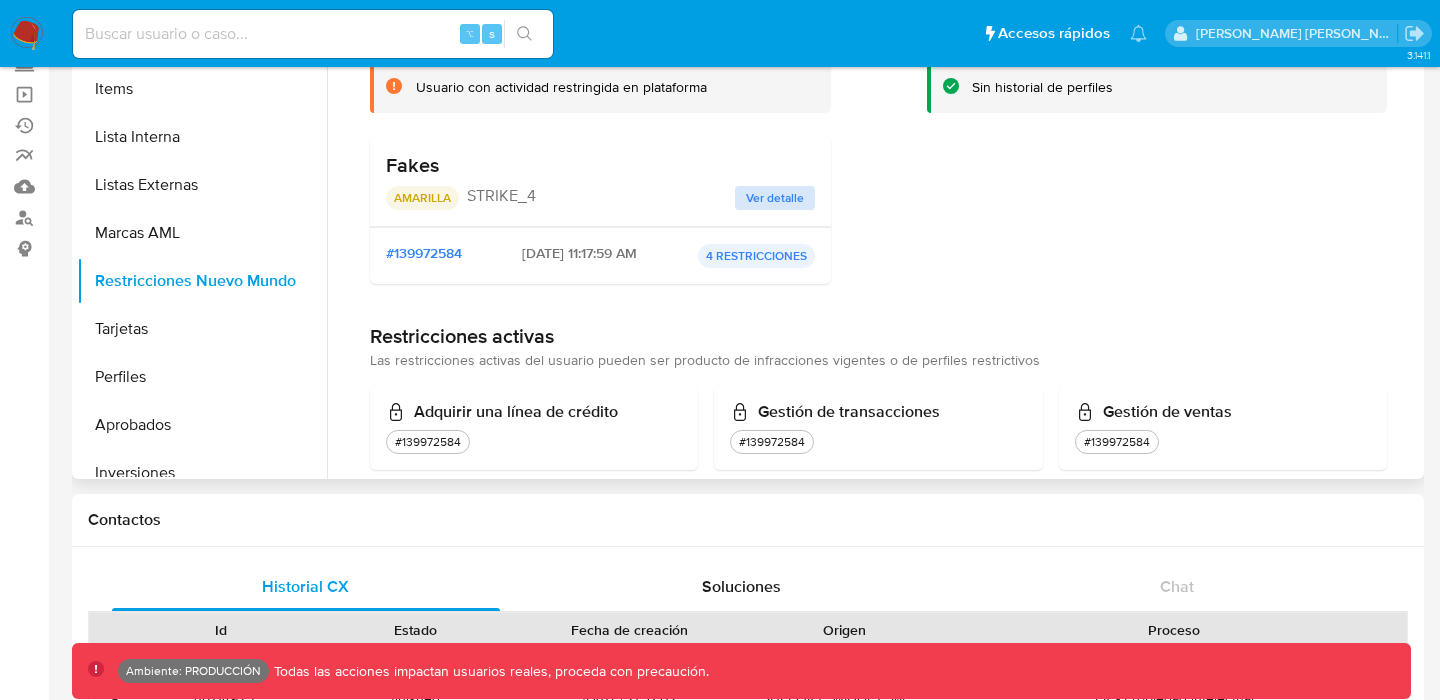 scroll, scrollTop: 0, scrollLeft: 0, axis: both 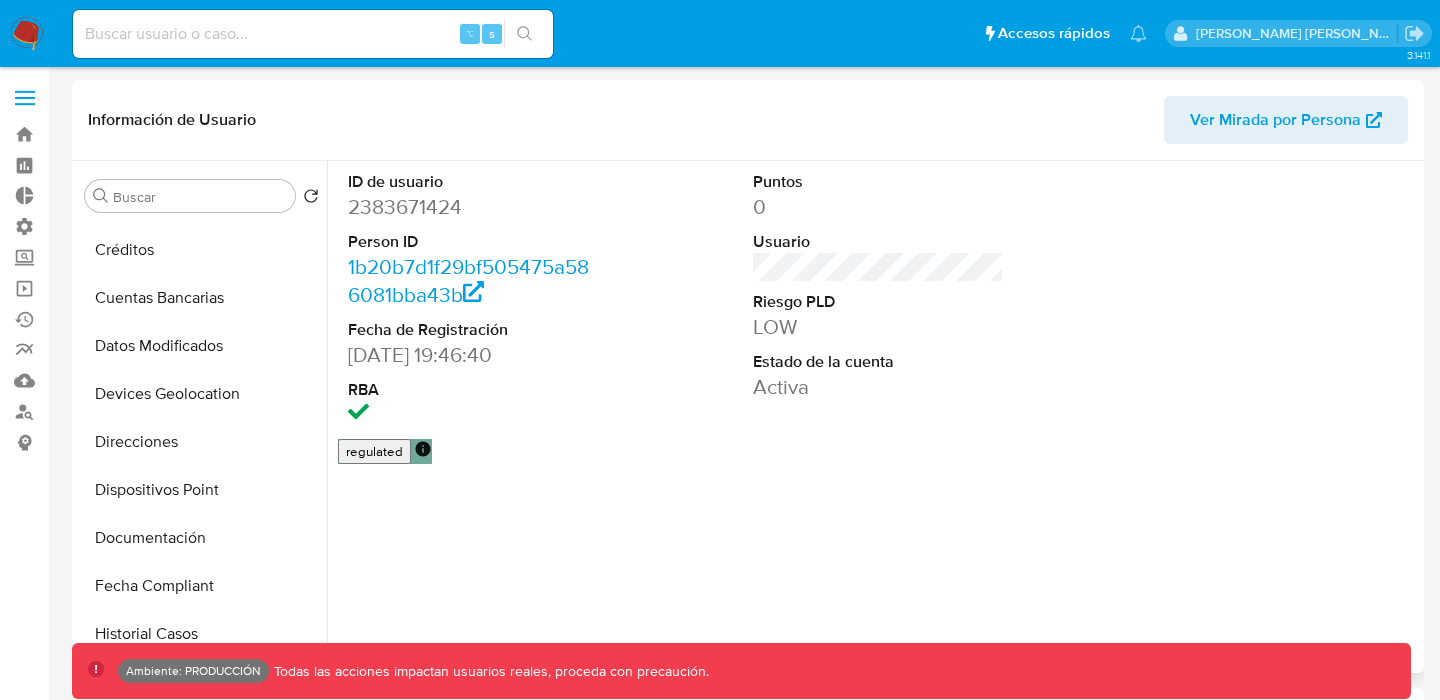 select on "10" 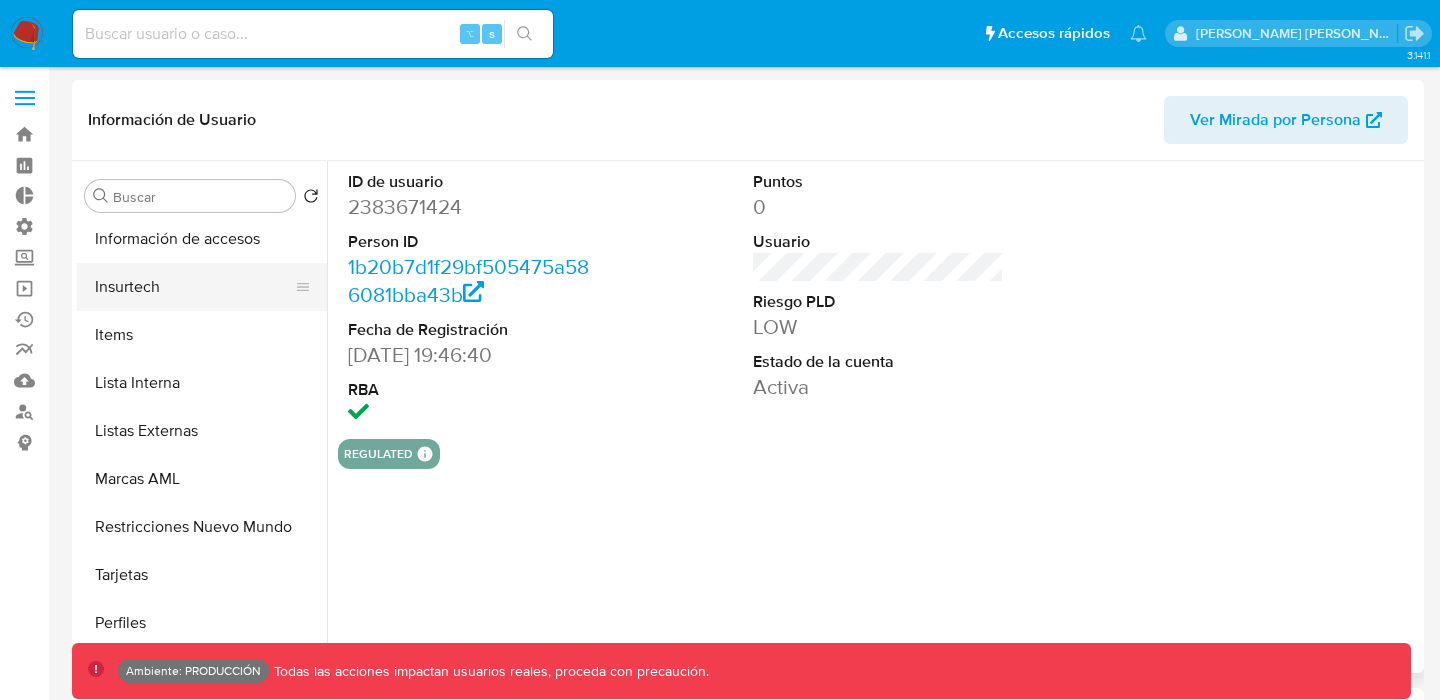 scroll, scrollTop: 893, scrollLeft: 0, axis: vertical 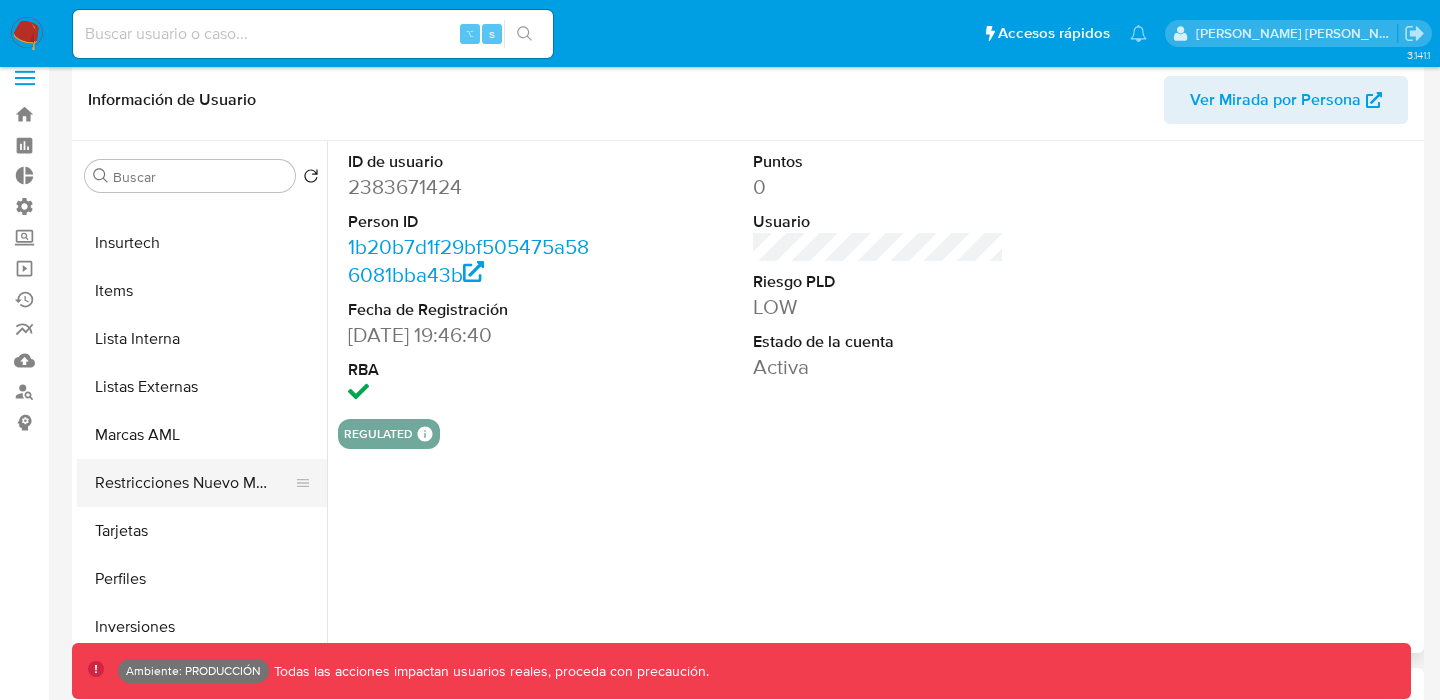 click on "Restricciones Nuevo Mundo" at bounding box center (194, 483) 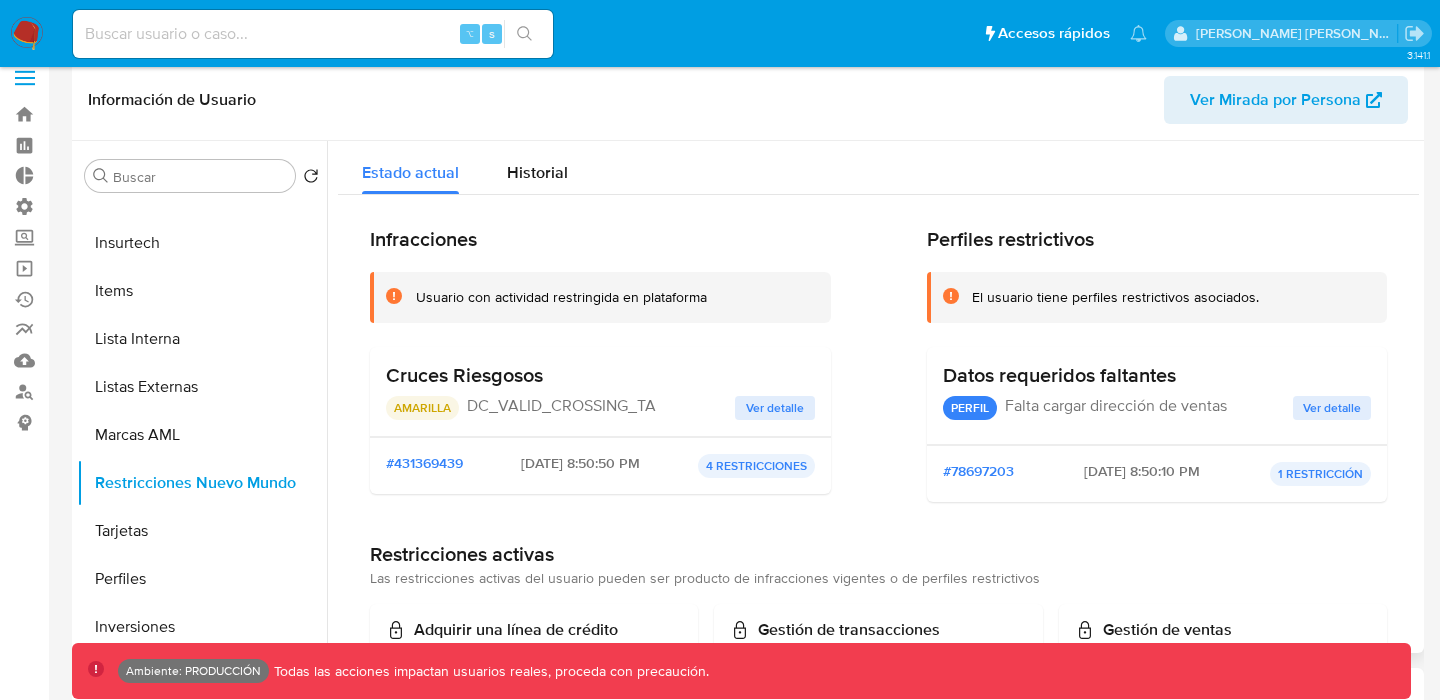 click on "DC_VALID_CROSSING_TA" at bounding box center (589, 408) 